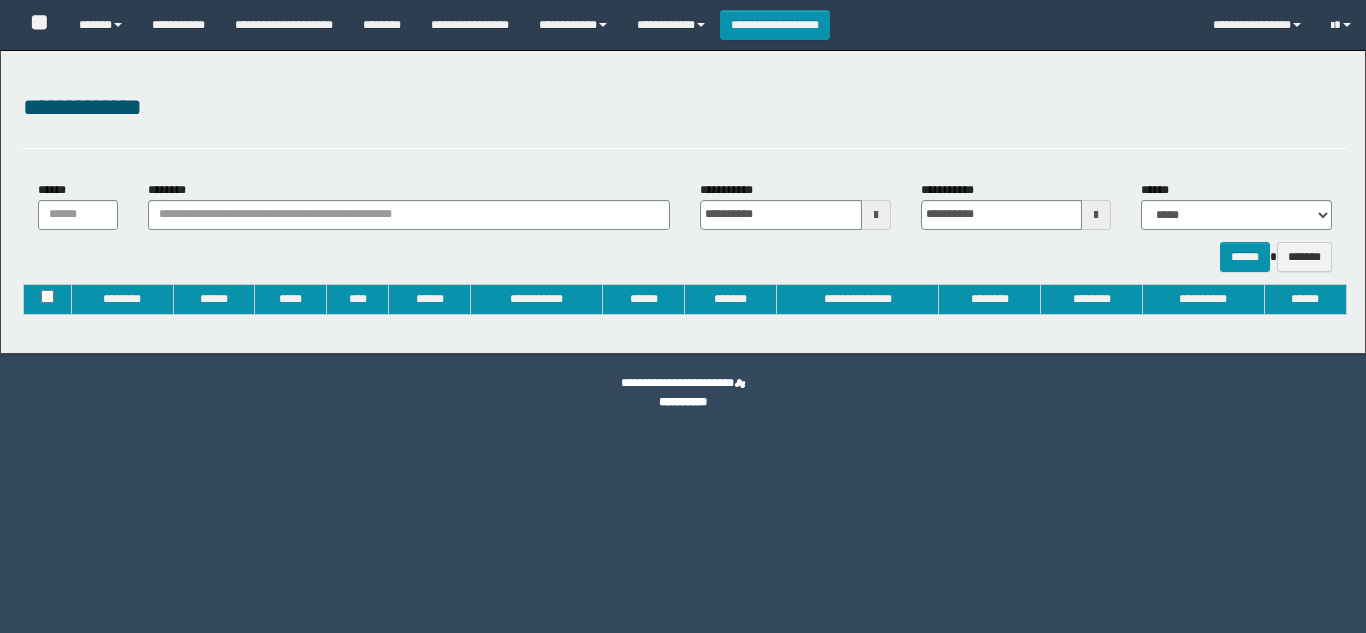 type on "**********" 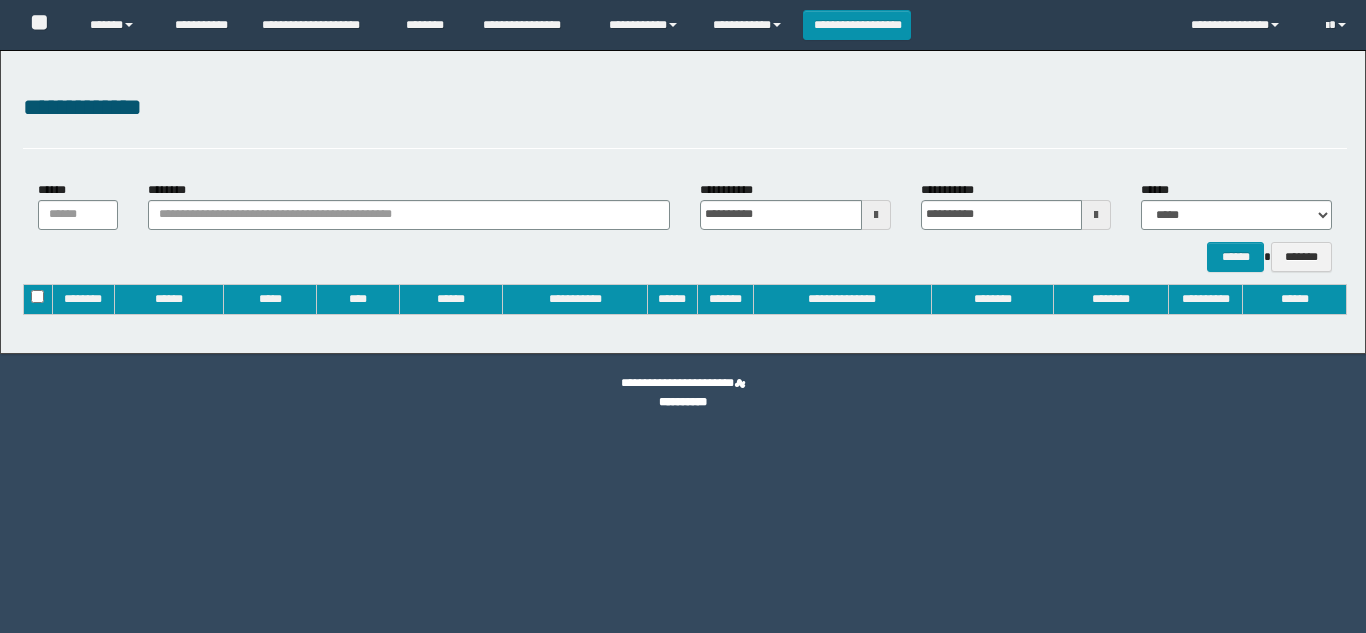 scroll, scrollTop: 0, scrollLeft: 0, axis: both 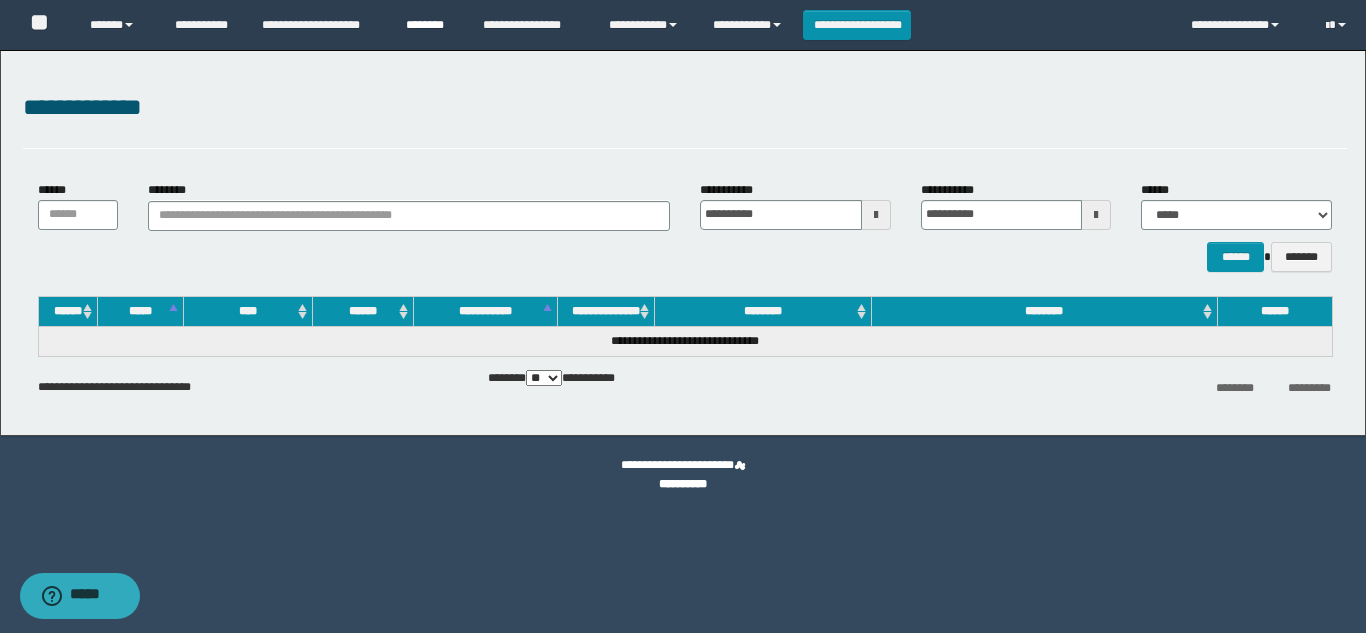 click on "********" at bounding box center [429, 25] 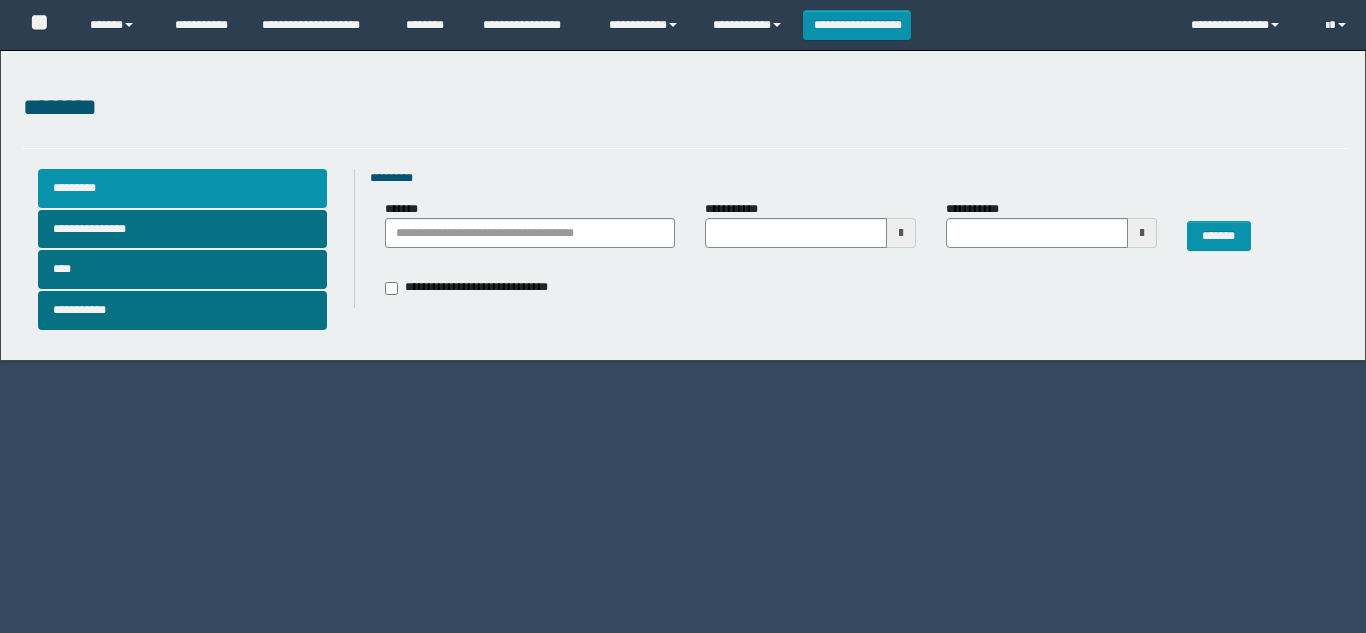type 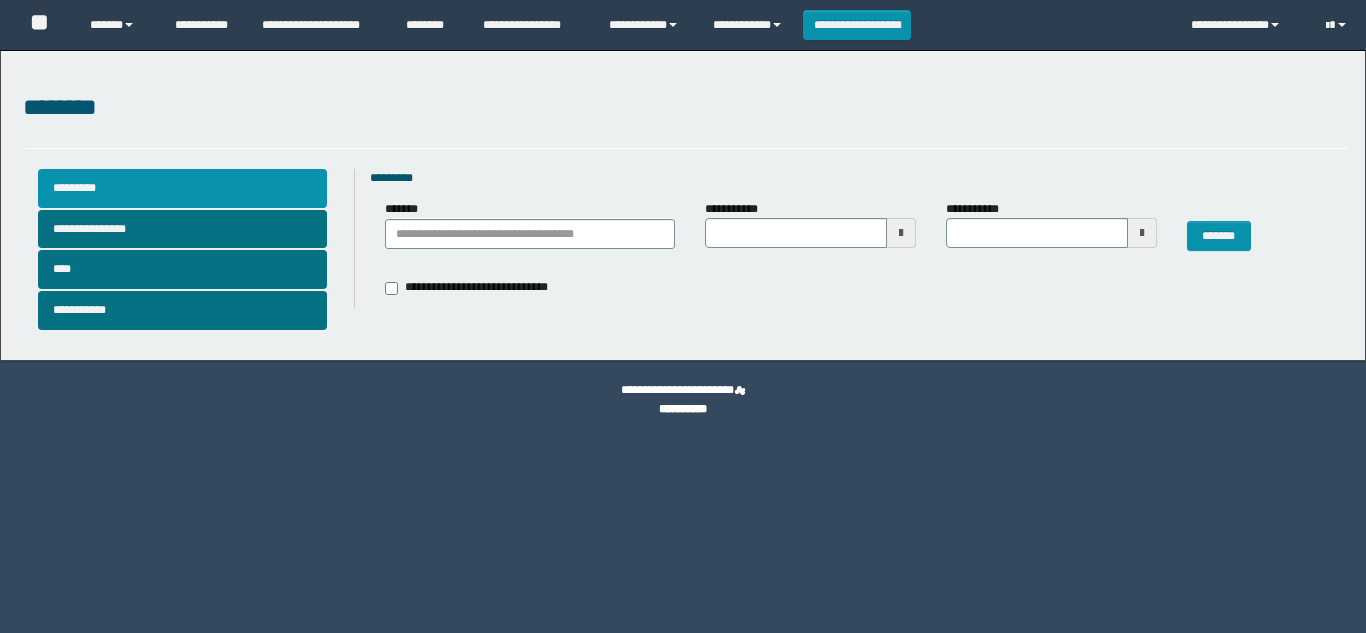click on "*********" at bounding box center (182, 188) 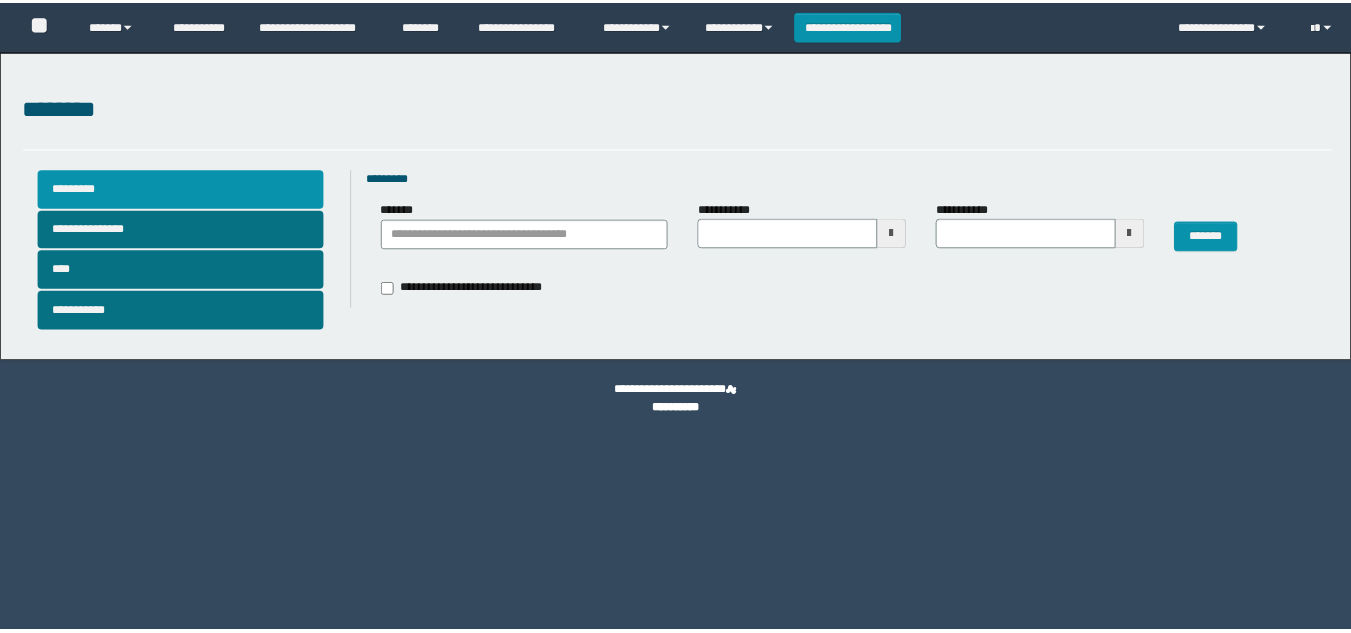 scroll, scrollTop: 0, scrollLeft: 0, axis: both 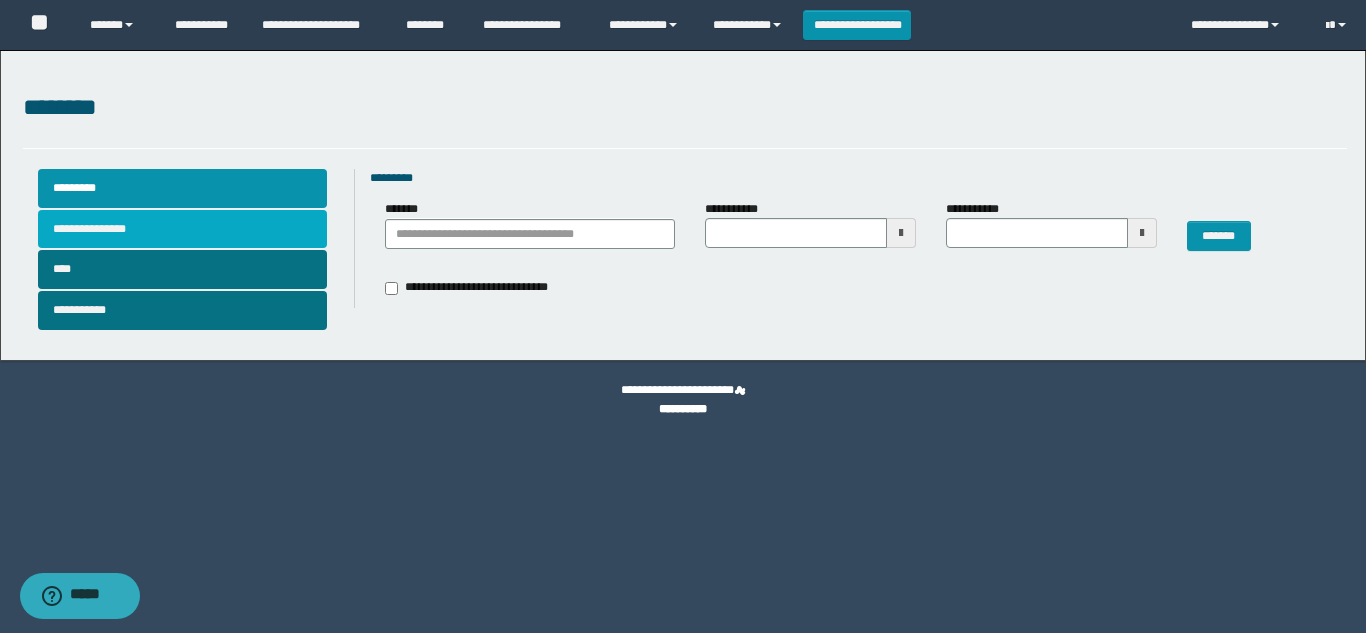 click on "**********" at bounding box center (182, 229) 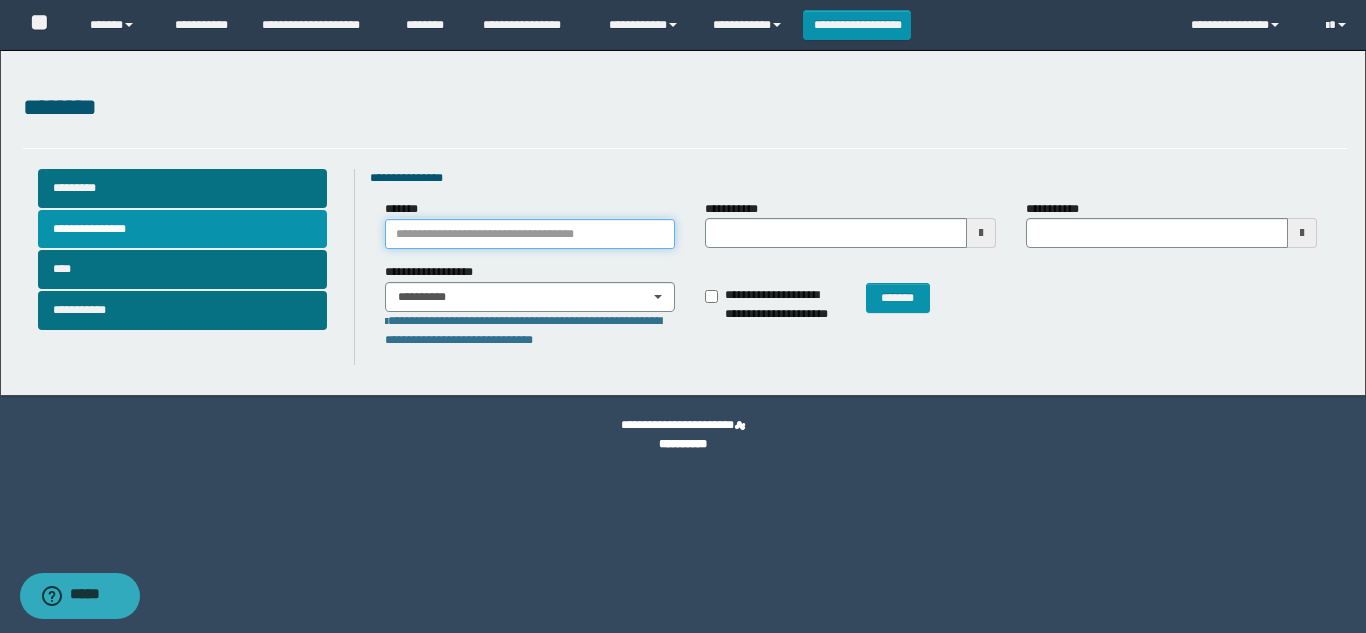 click on "*******" at bounding box center (530, 234) 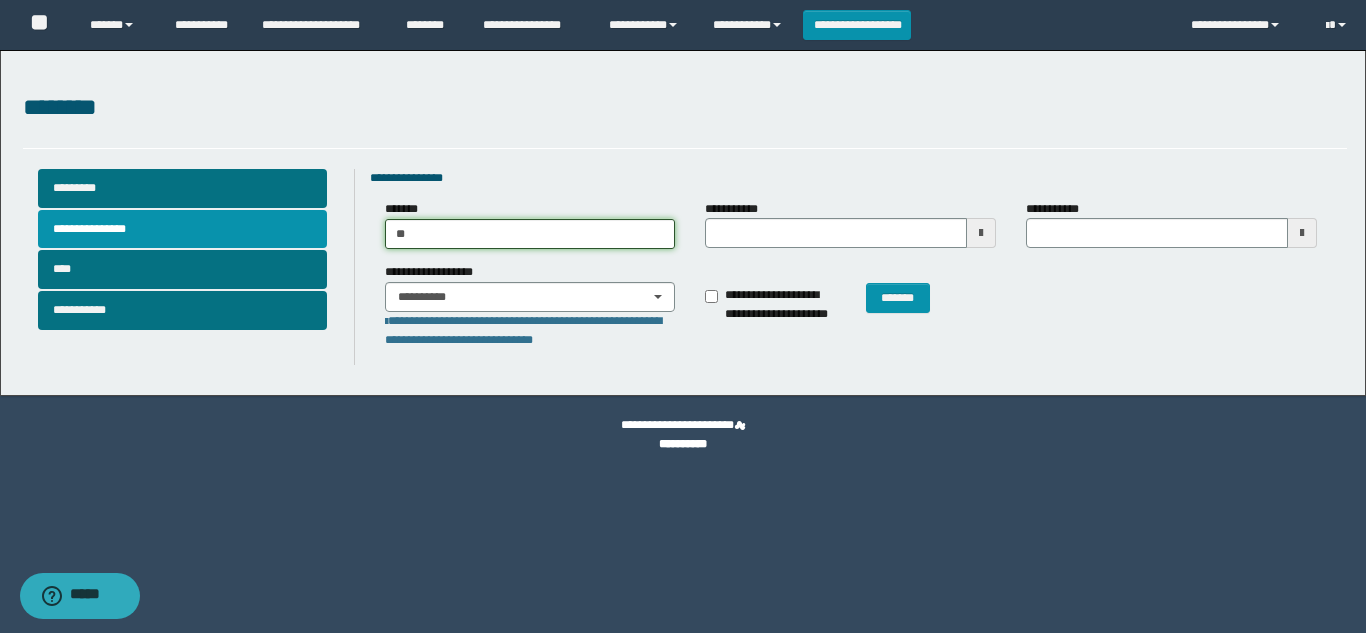 type on "***" 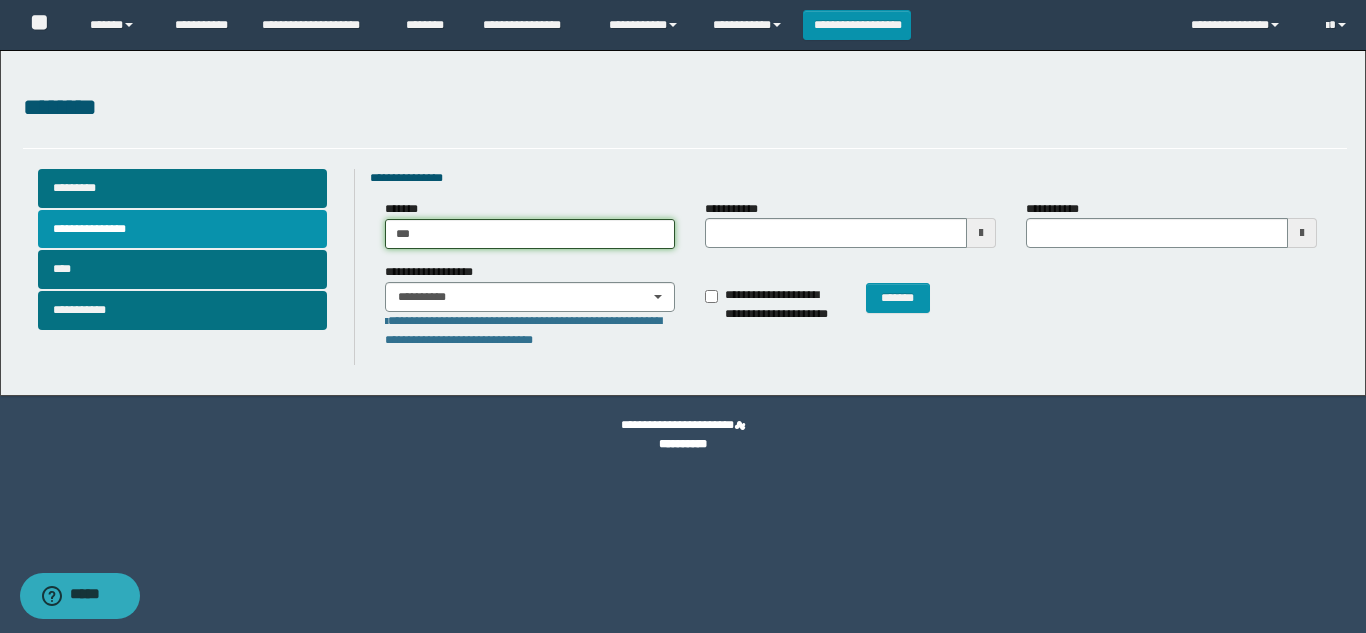 type on "**********" 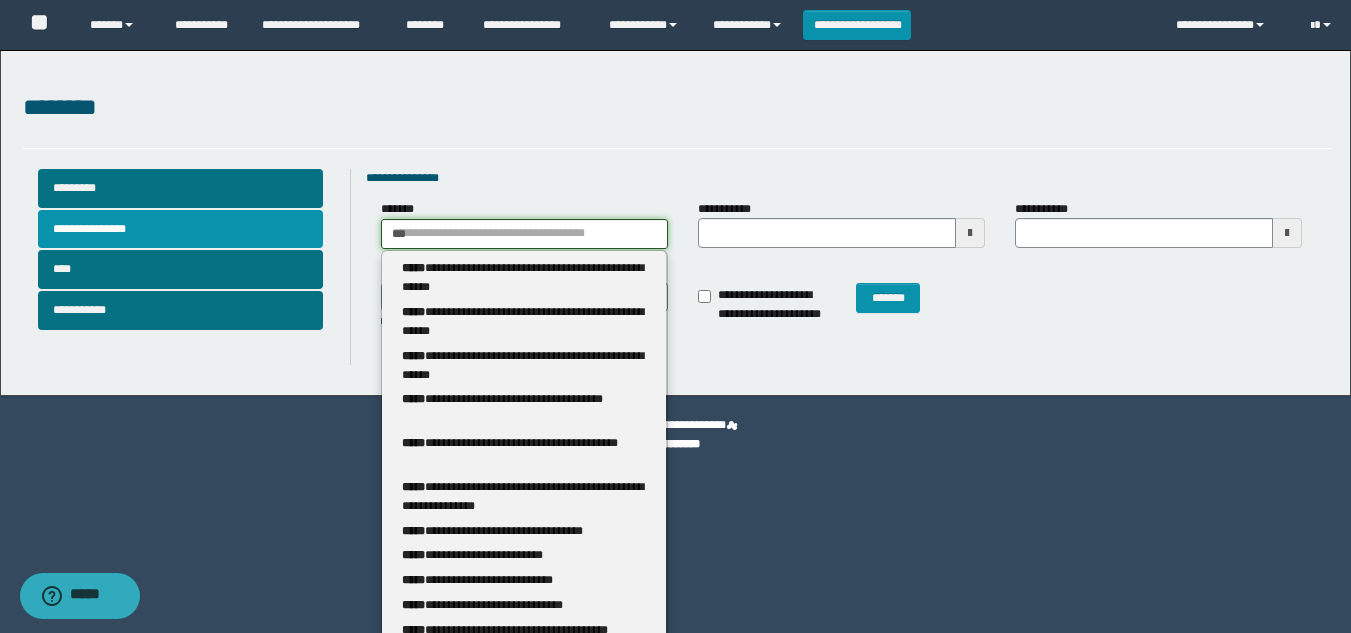 type 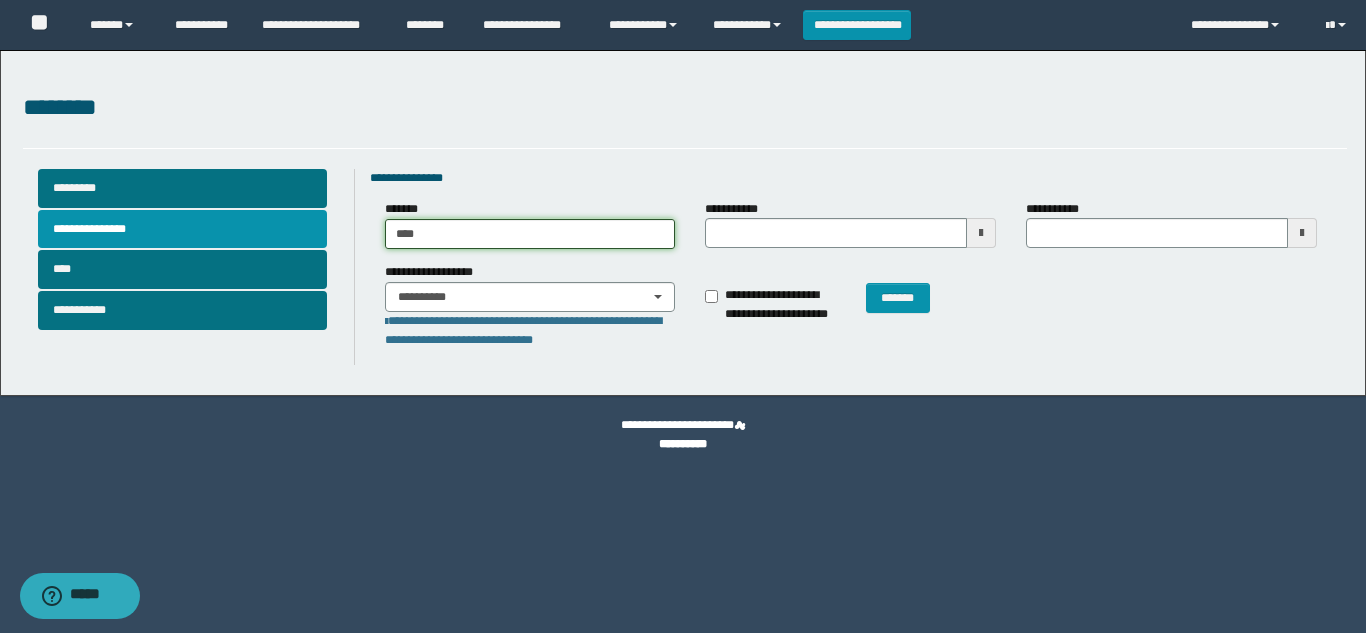 type on "**********" 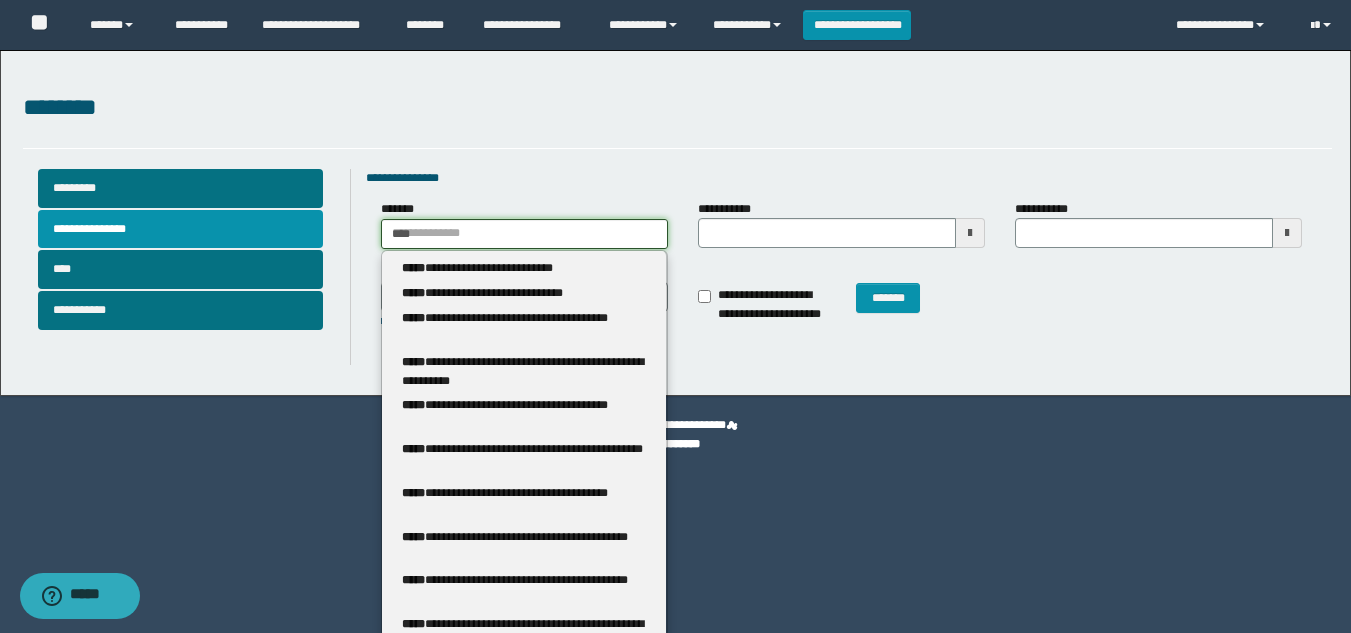 type 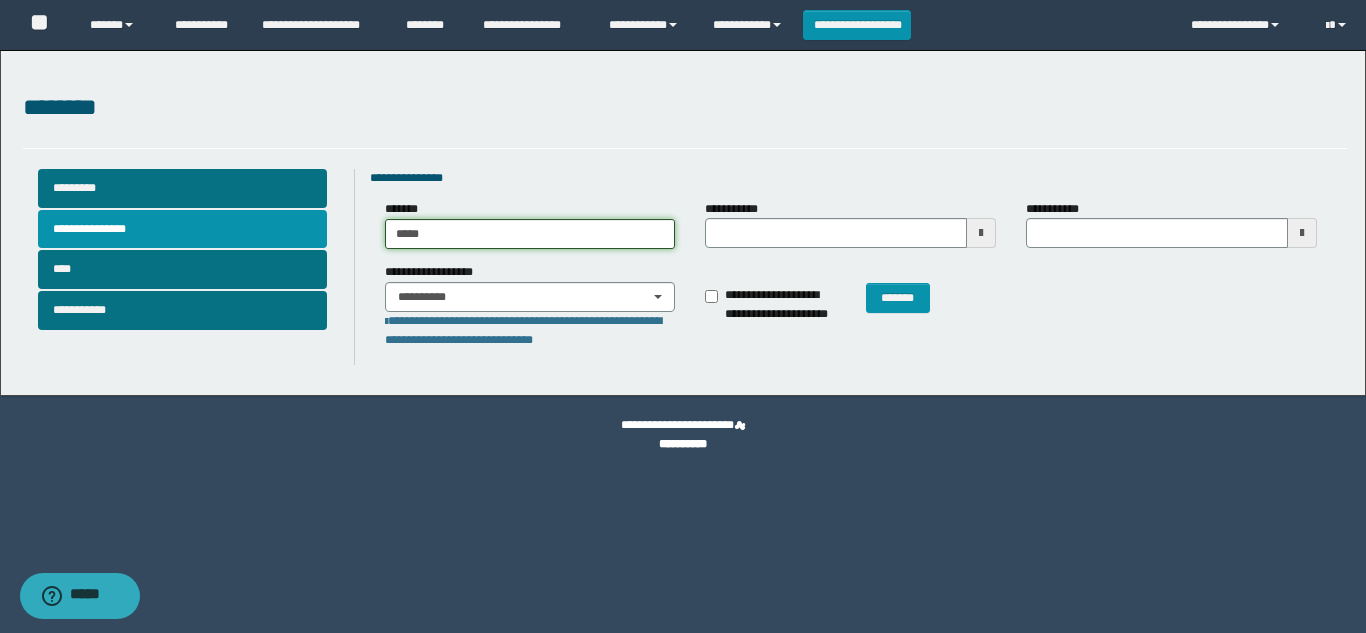type on "******" 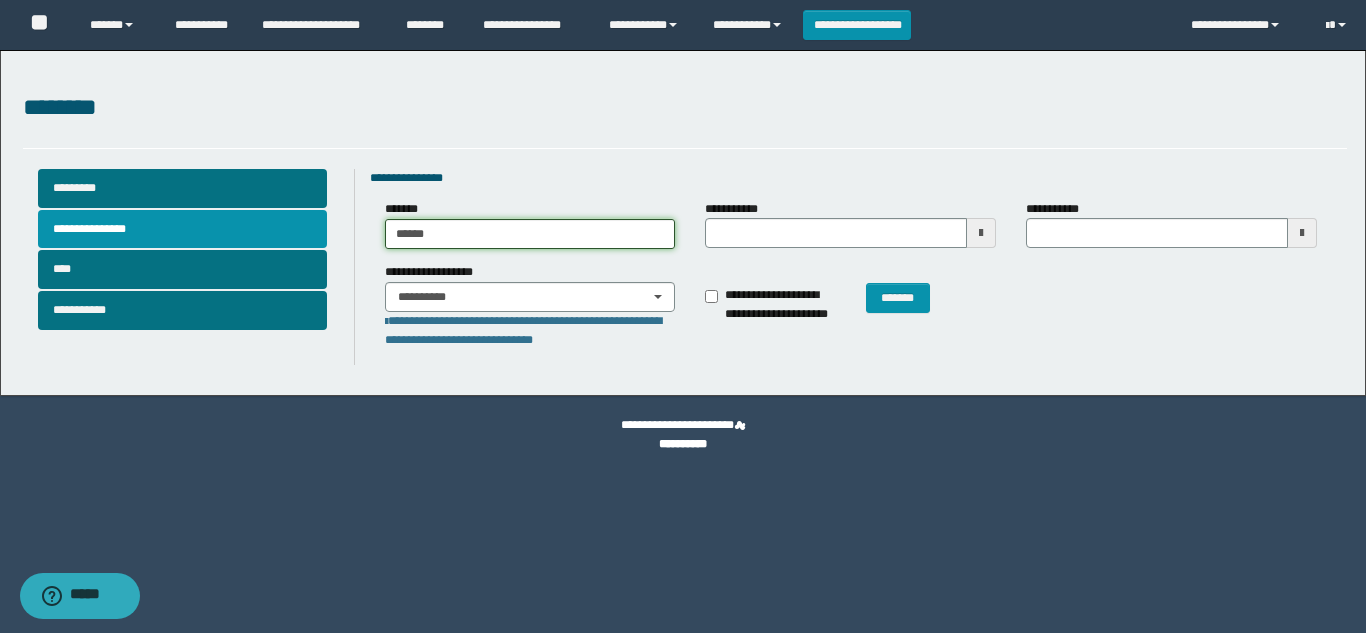 type on "**********" 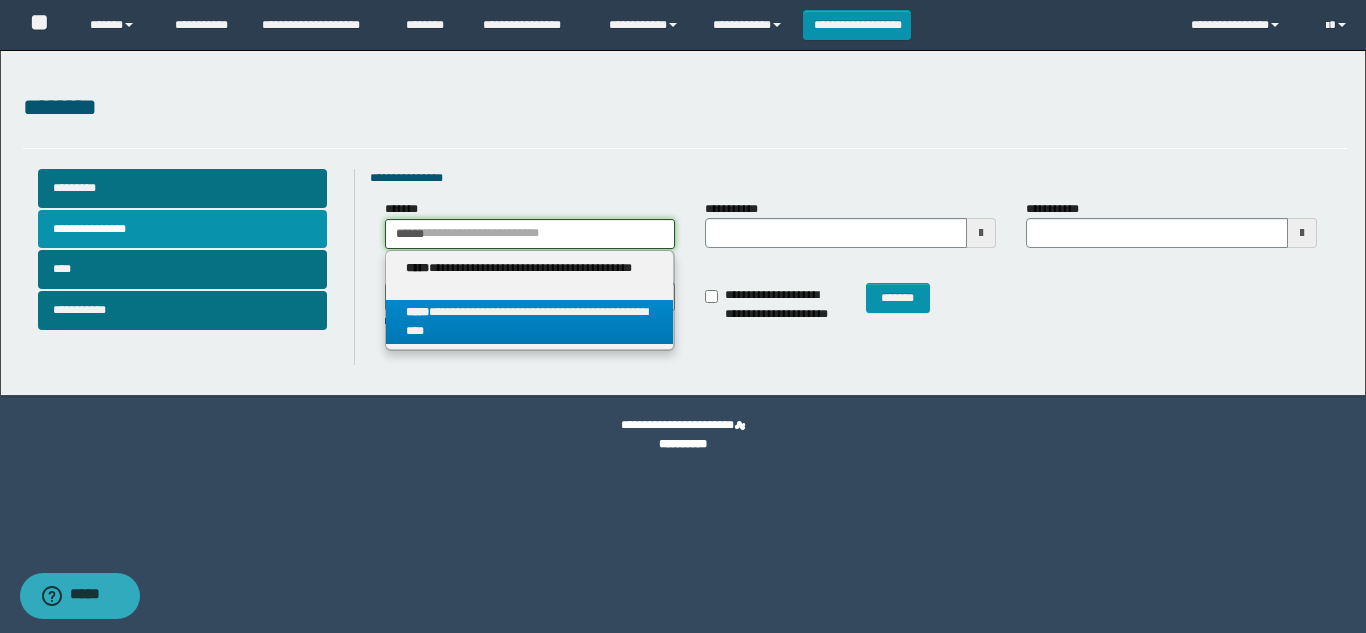 type on "******" 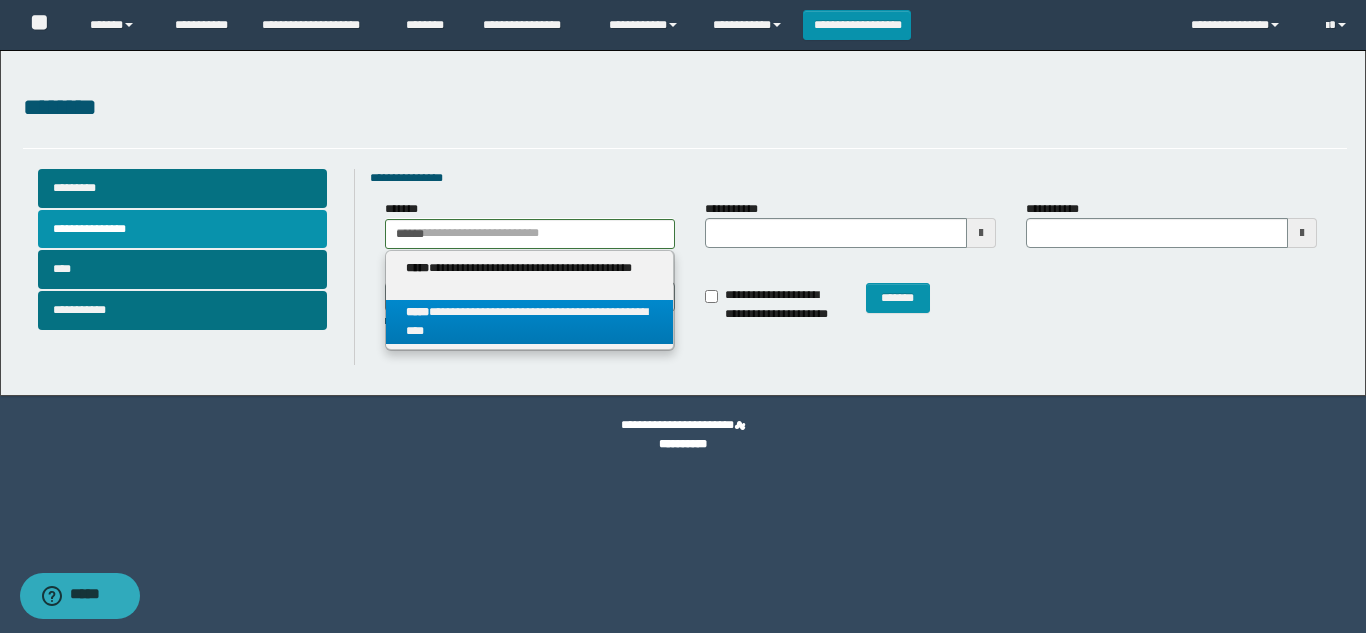 click on "**********" at bounding box center (530, 322) 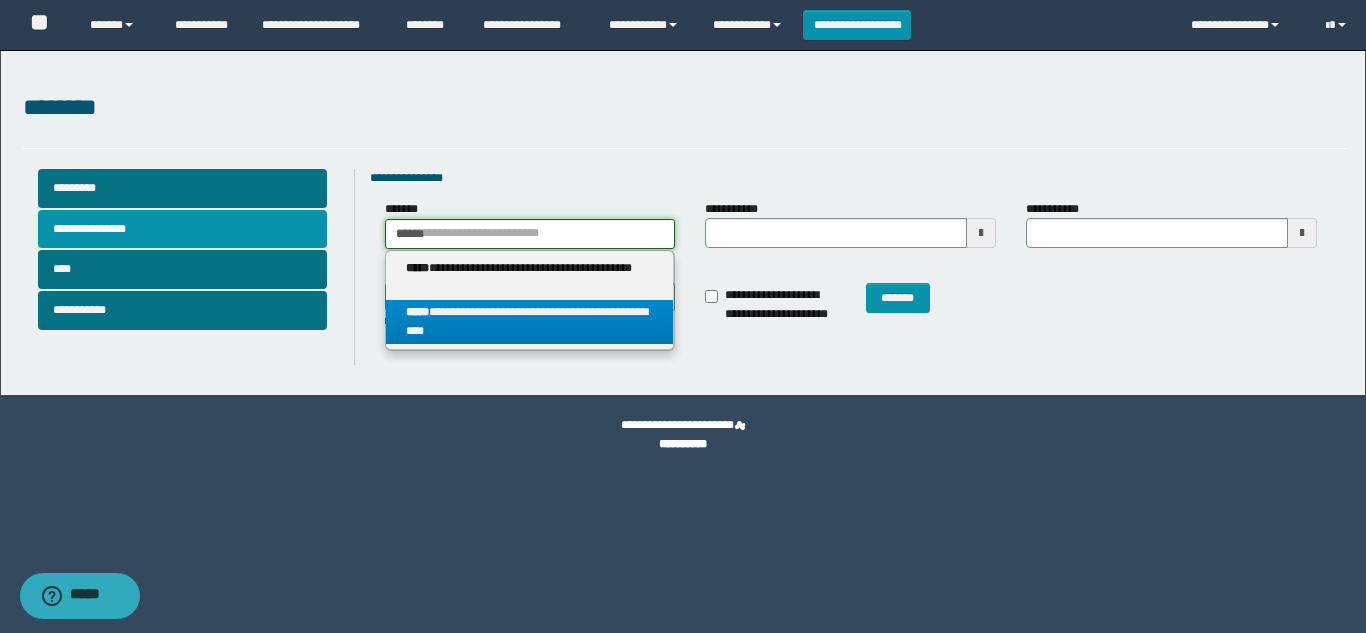 type 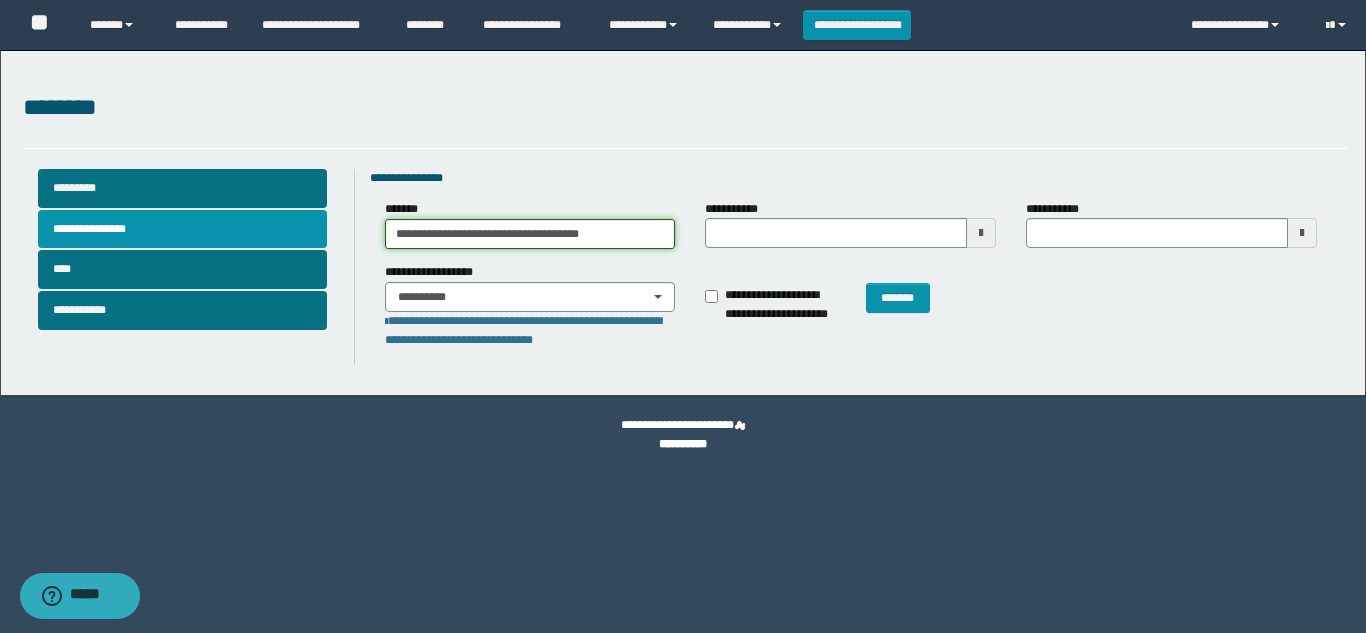 click on "**********" at bounding box center (530, 234) 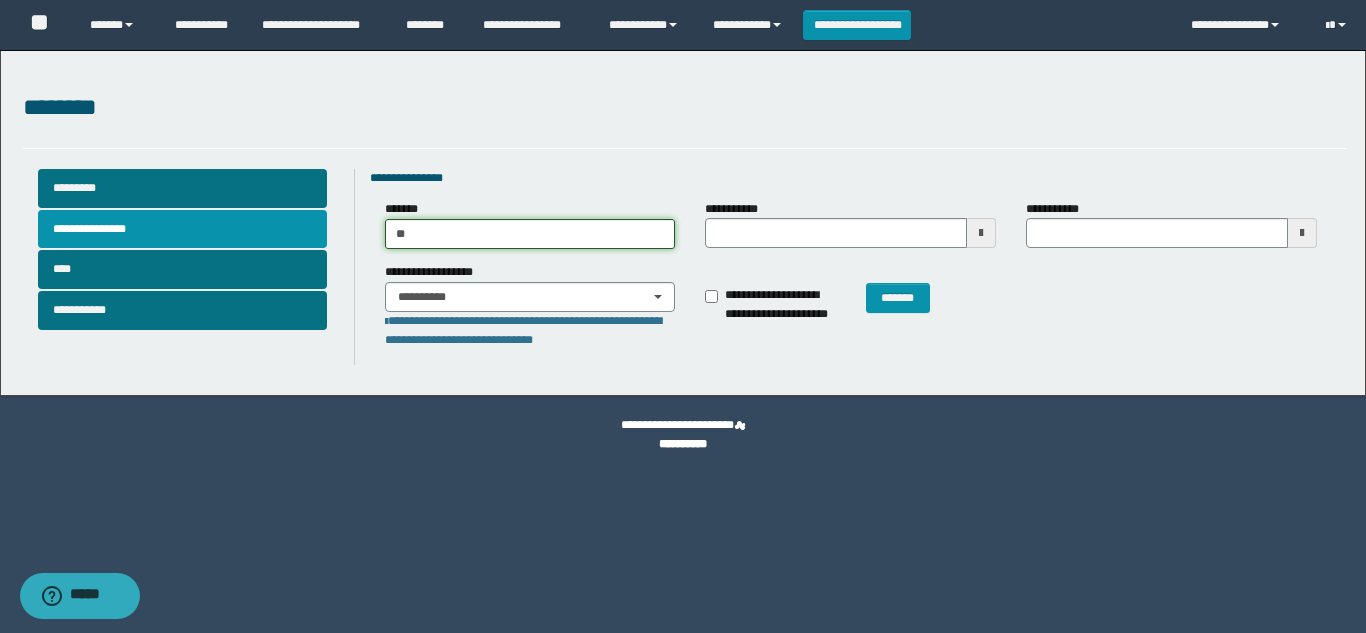 type on "***" 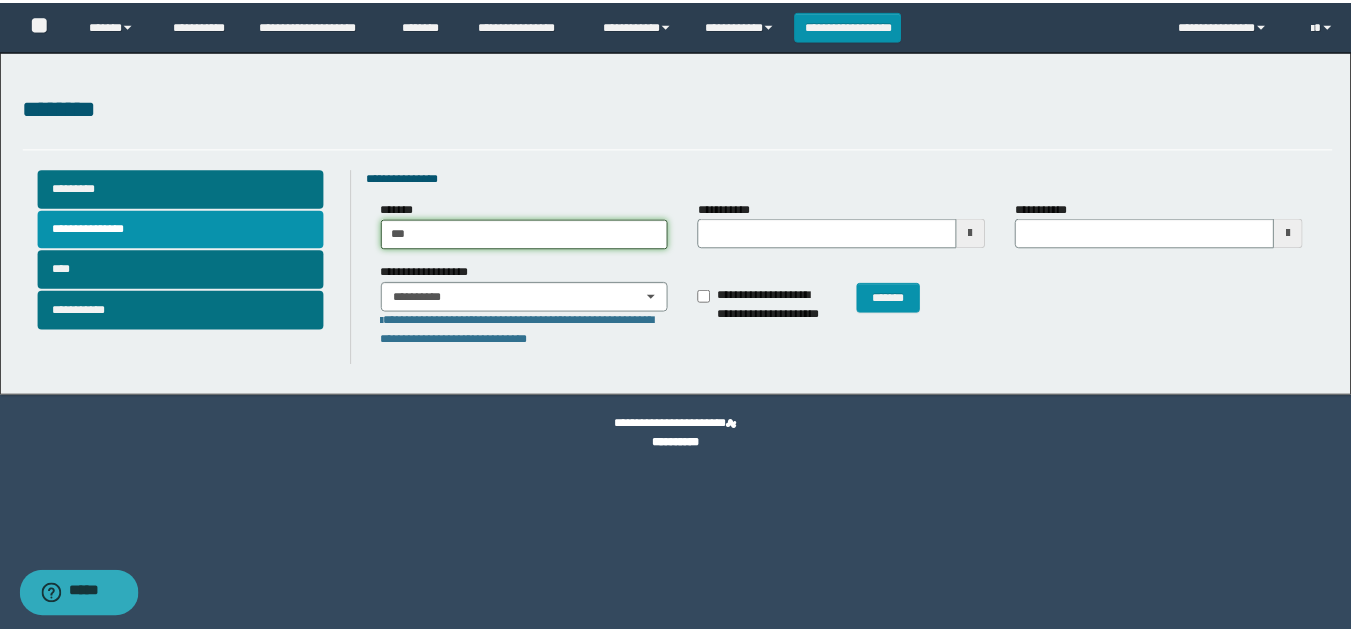 type on "**********" 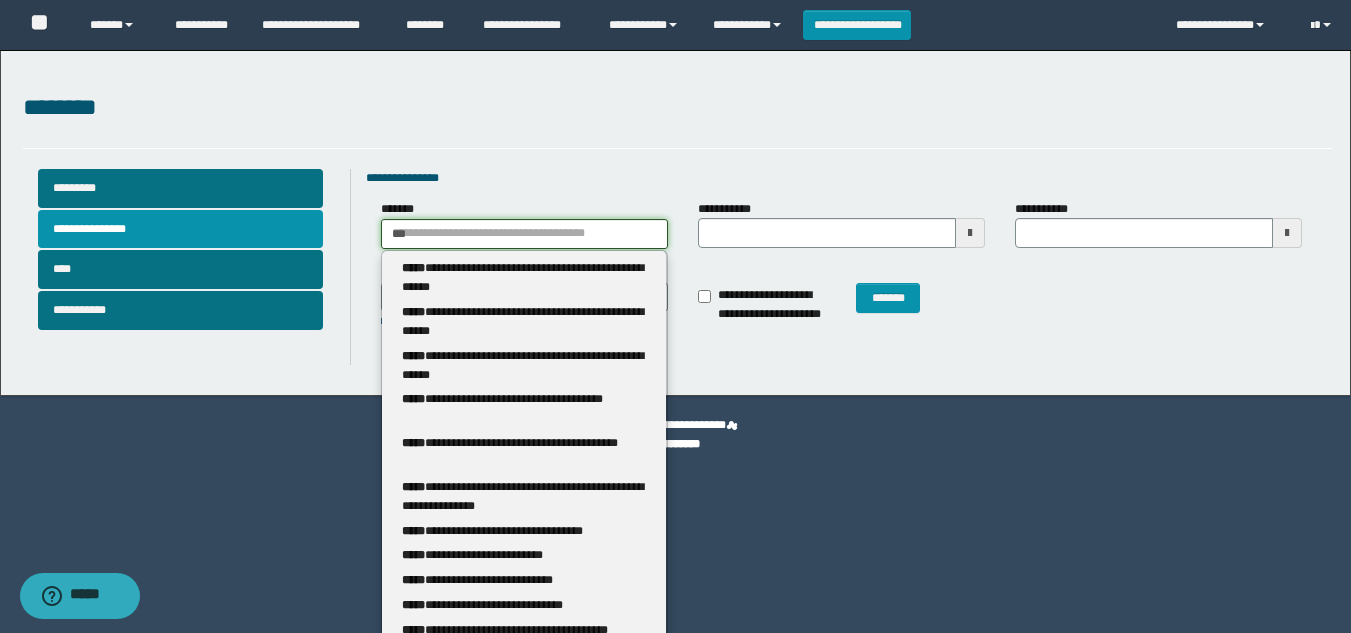 type 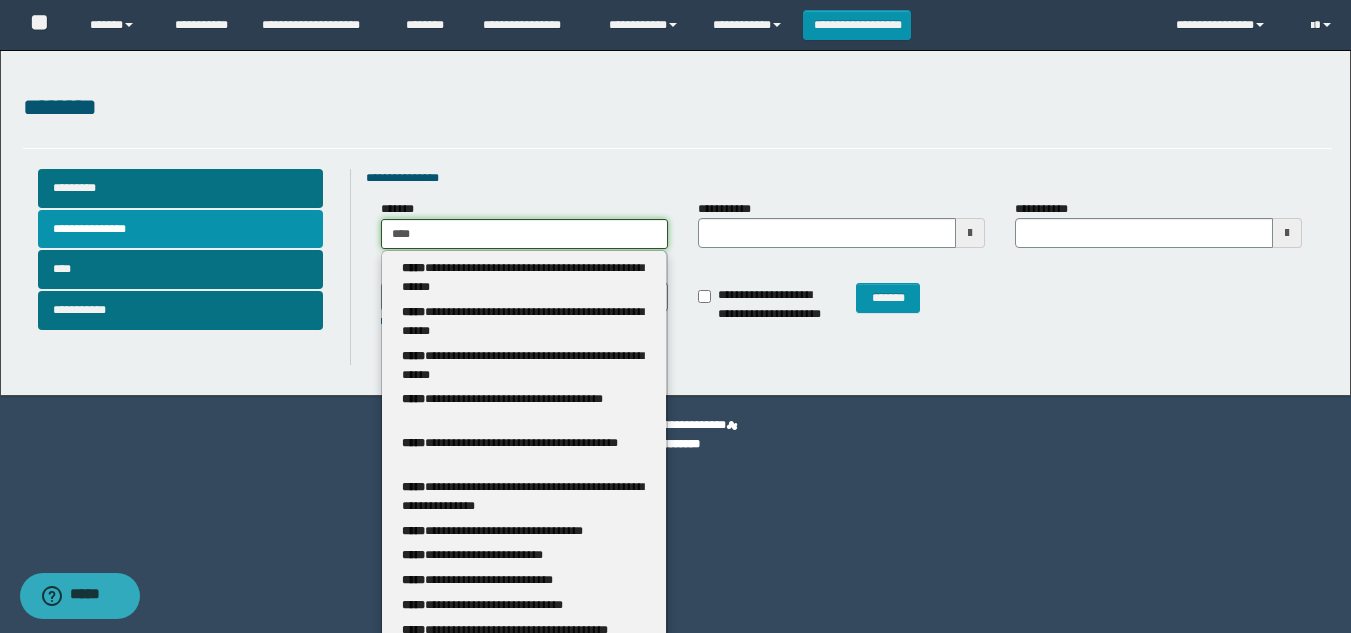 type on "**********" 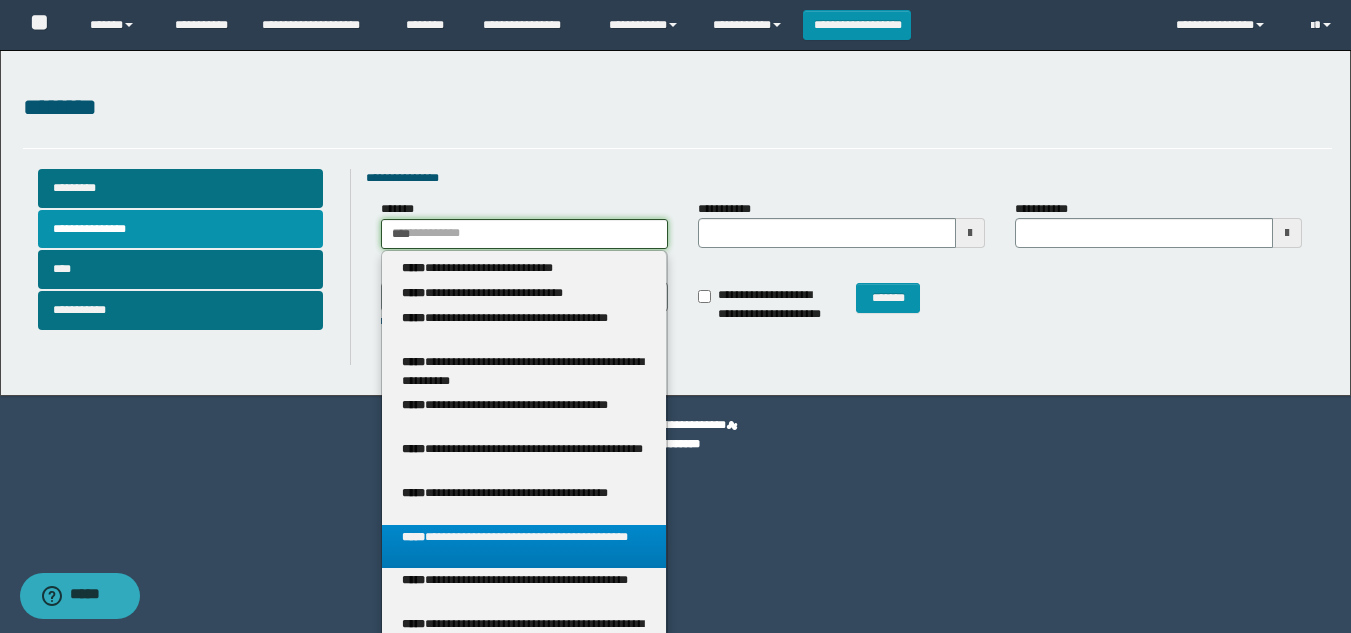 scroll, scrollTop: 100, scrollLeft: 0, axis: vertical 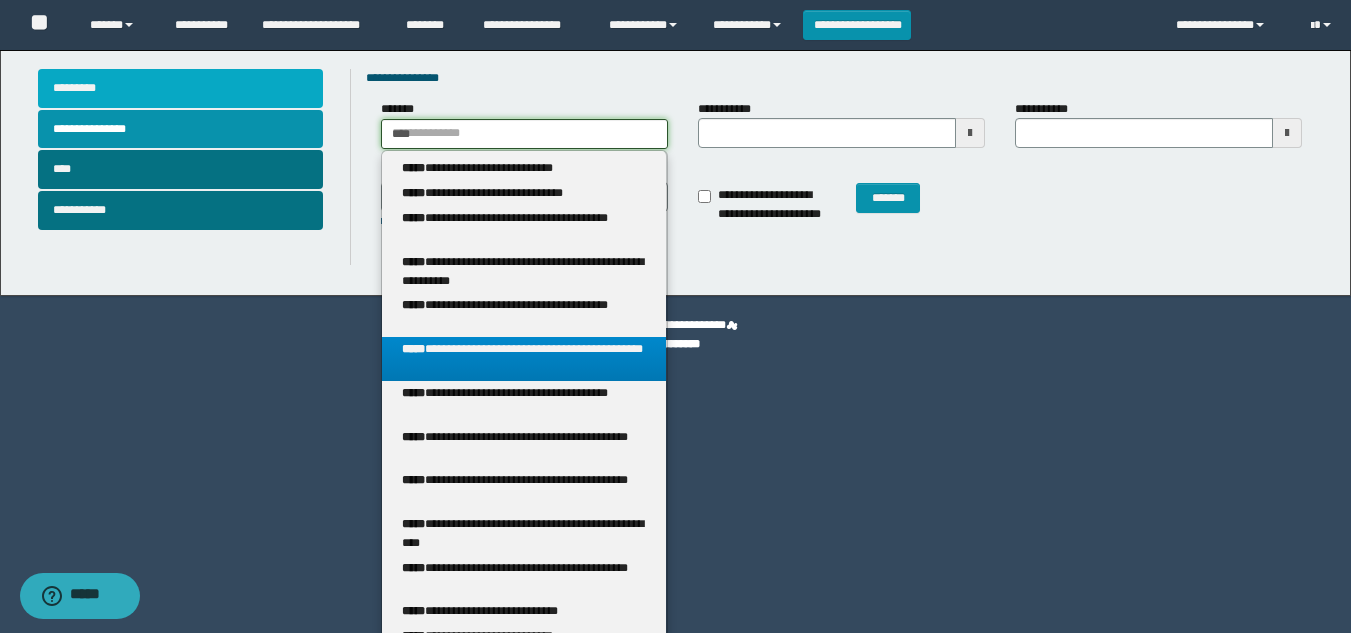 type on "****" 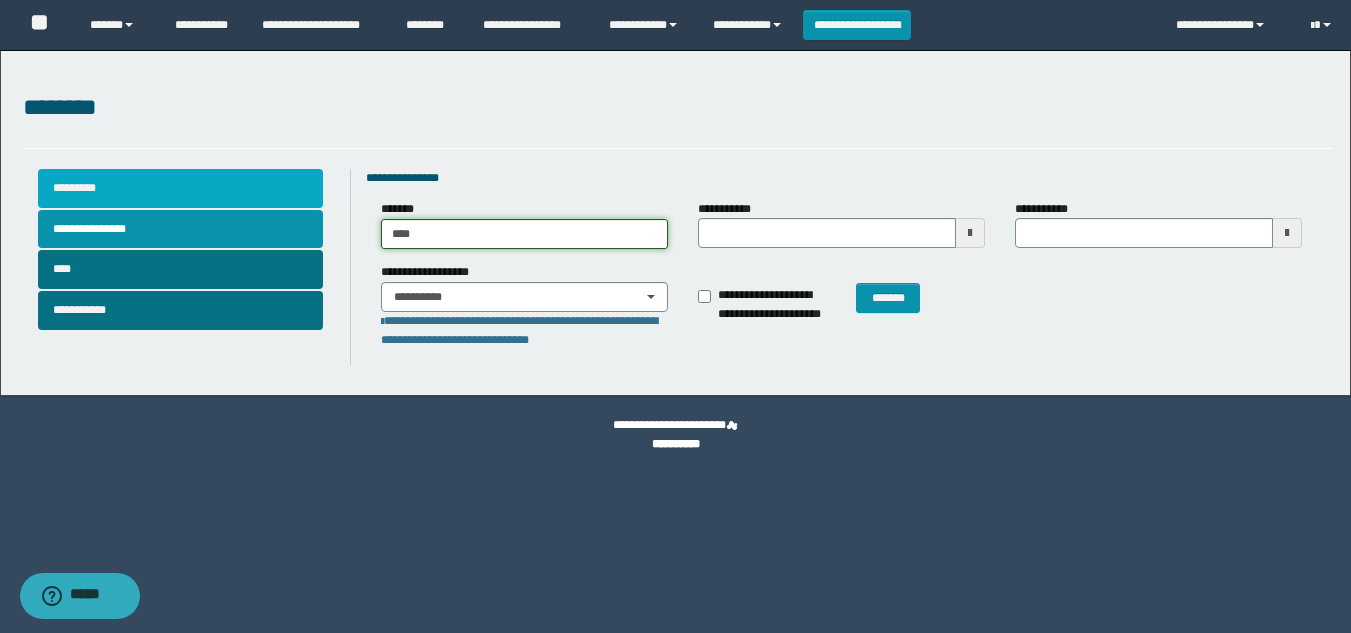 type on "**********" 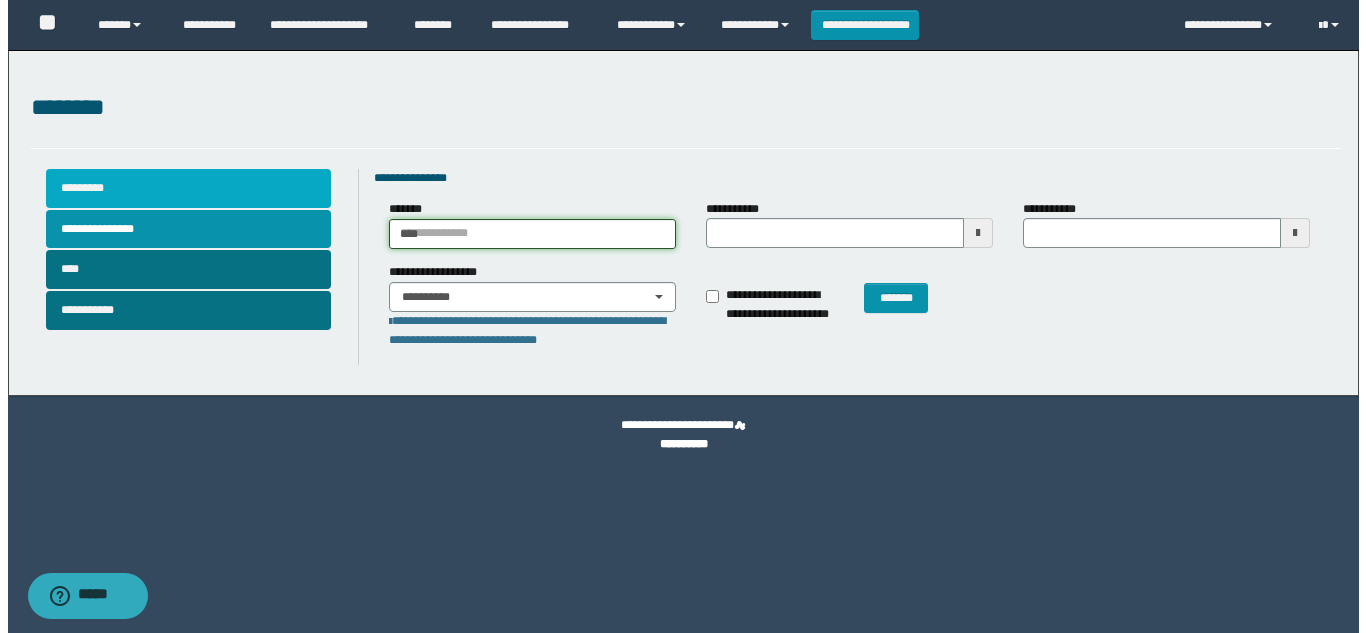 scroll, scrollTop: 0, scrollLeft: 0, axis: both 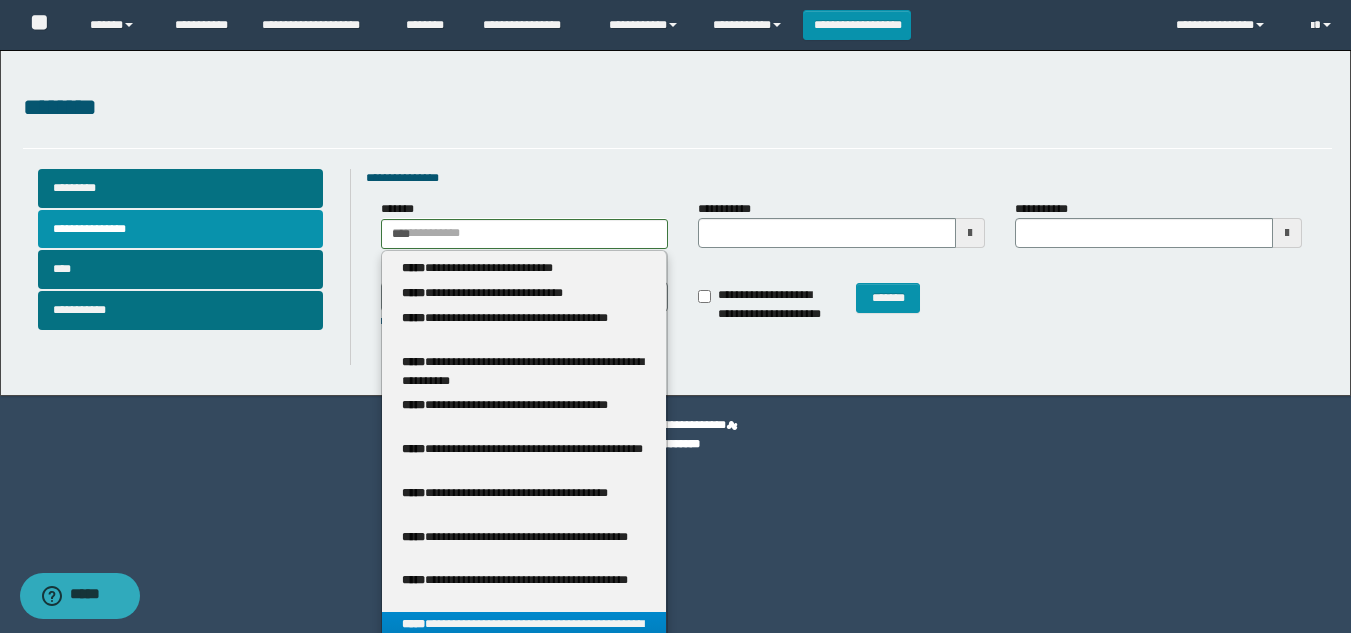 click on "**********" at bounding box center [524, 634] 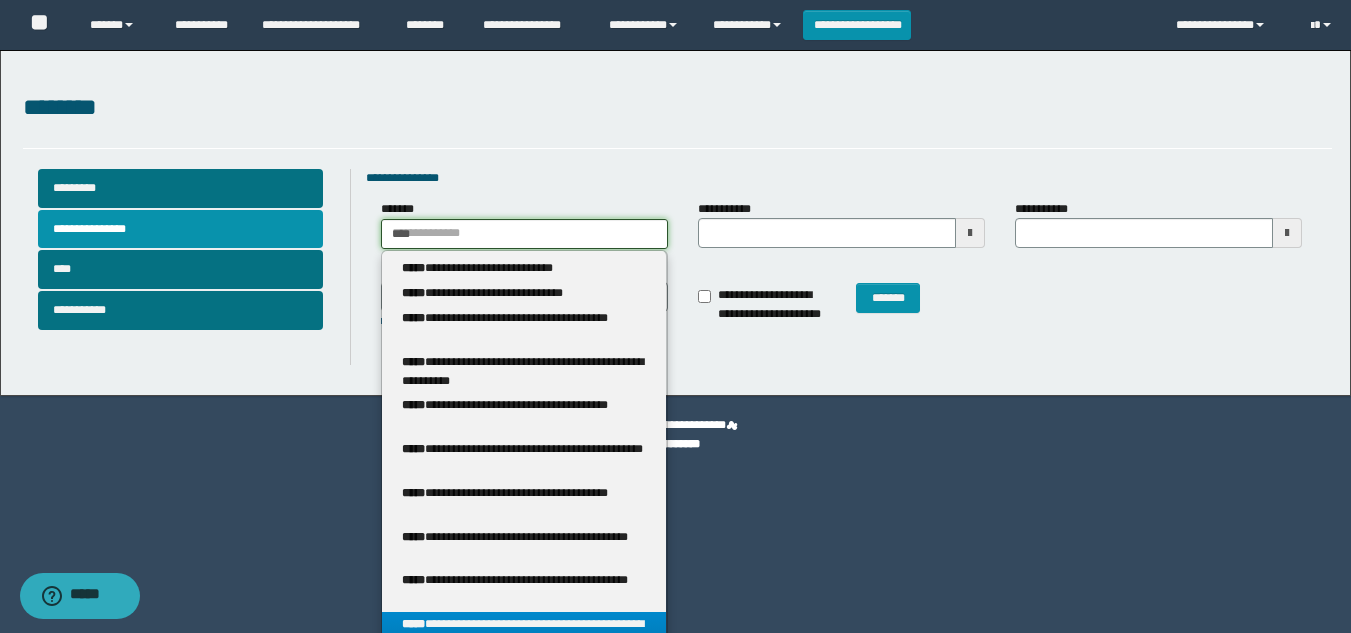 type 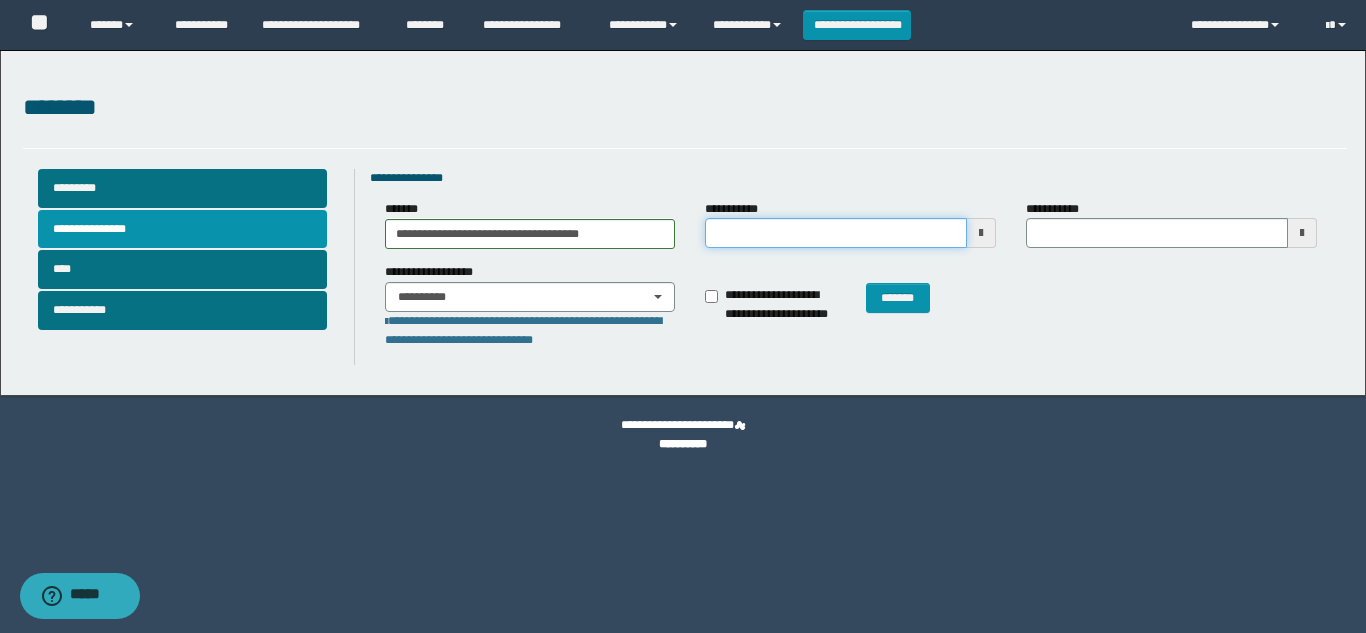 click on "**********" at bounding box center [836, 233] 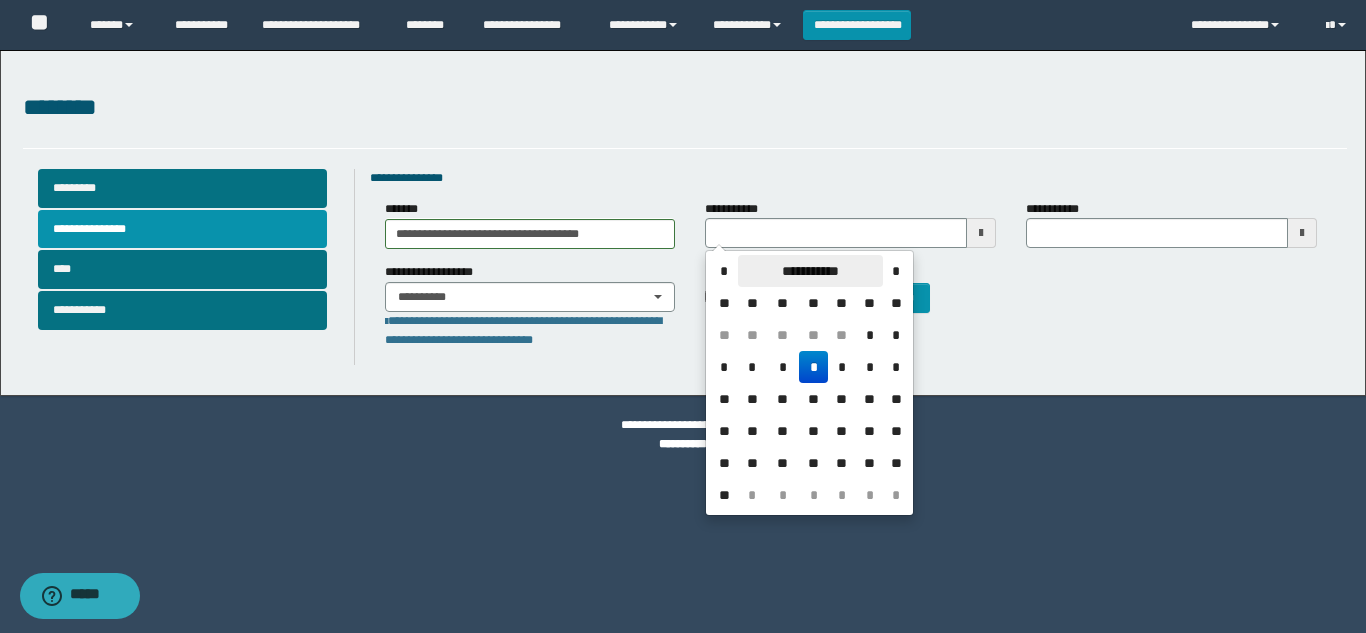 click on "**********" at bounding box center [810, 271] 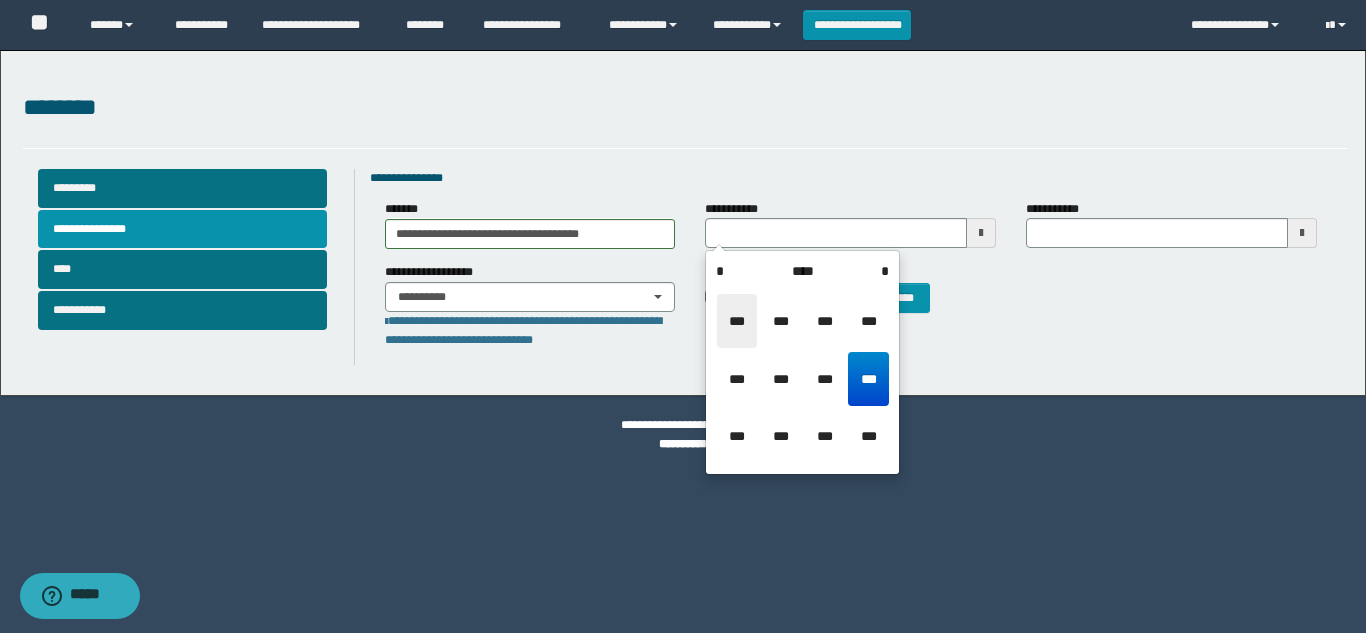 click on "***" at bounding box center (737, 321) 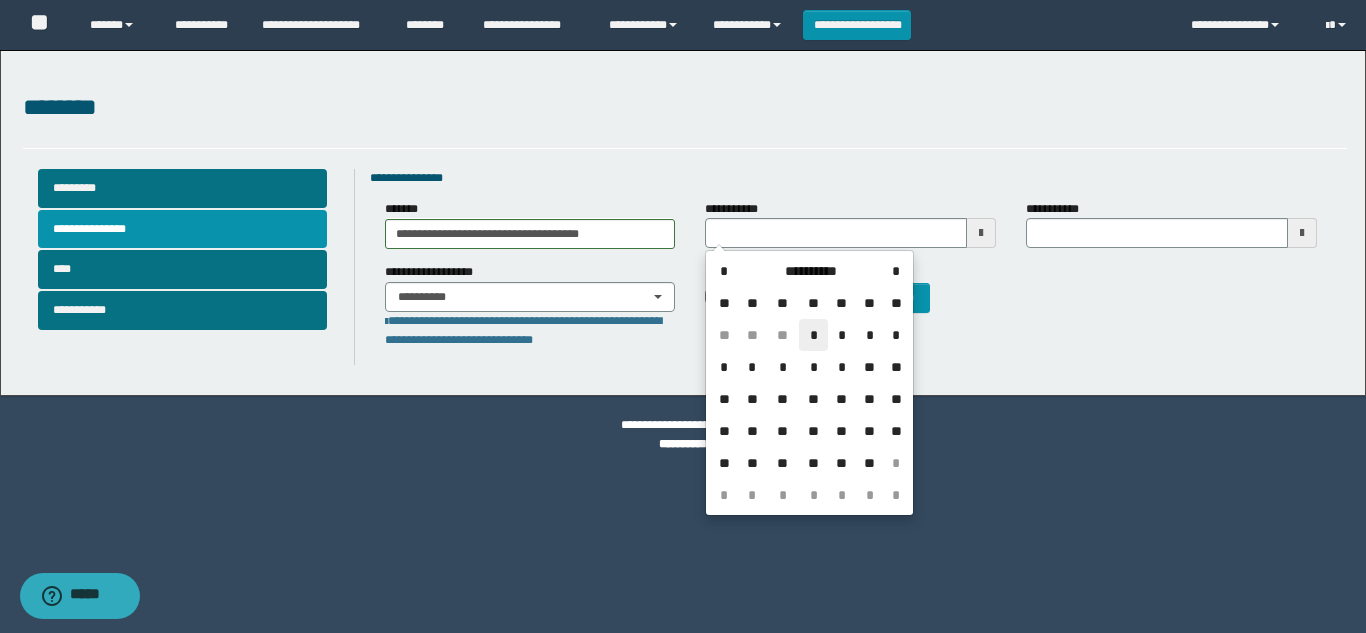 click on "*" at bounding box center [813, 335] 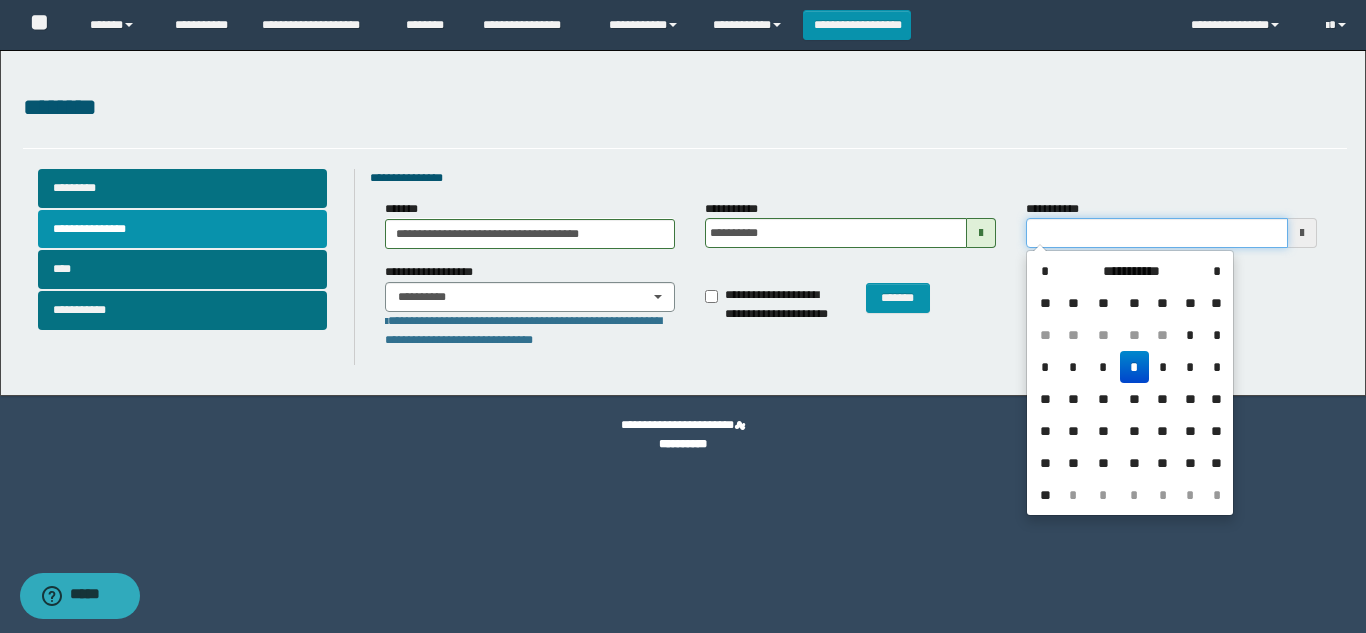 click on "**********" at bounding box center (1157, 233) 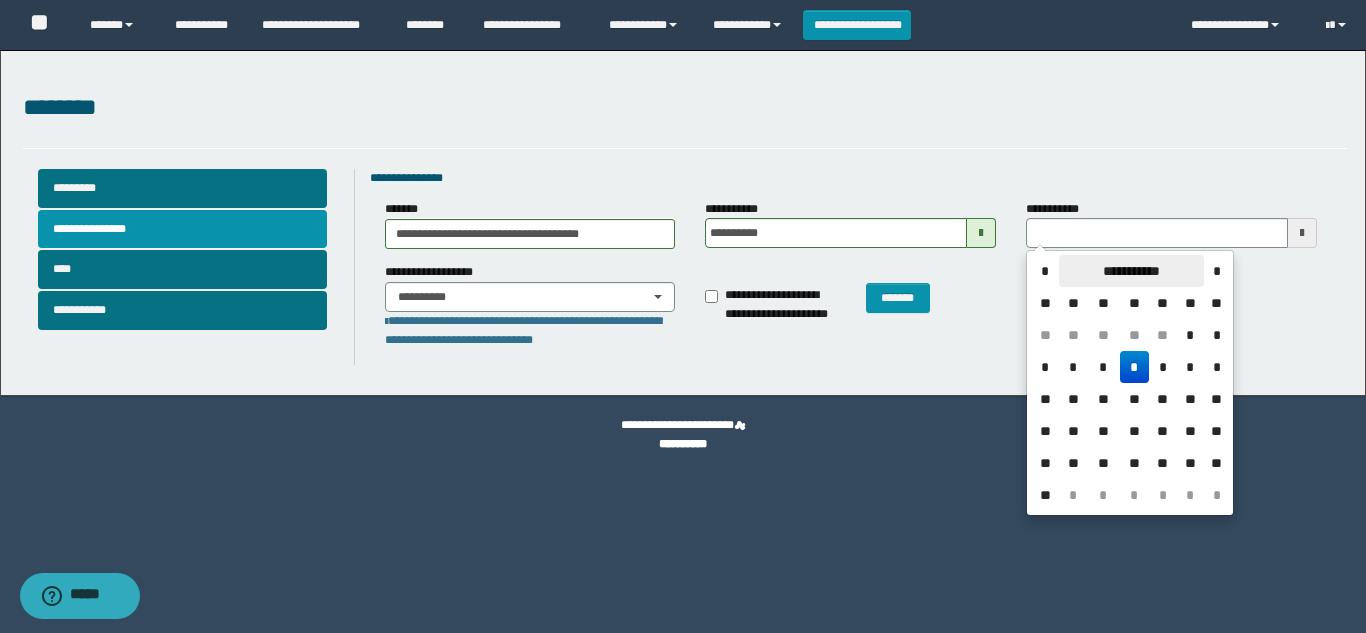 click on "**********" at bounding box center (1131, 271) 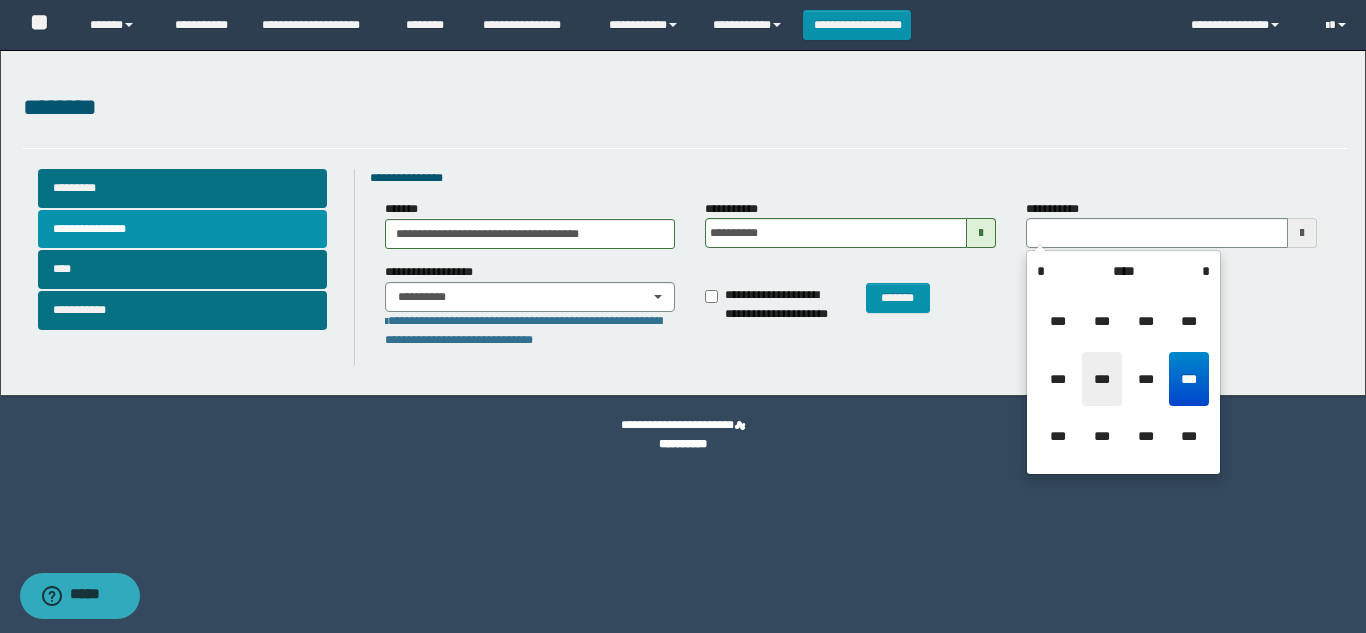 click on "***" at bounding box center [1102, 379] 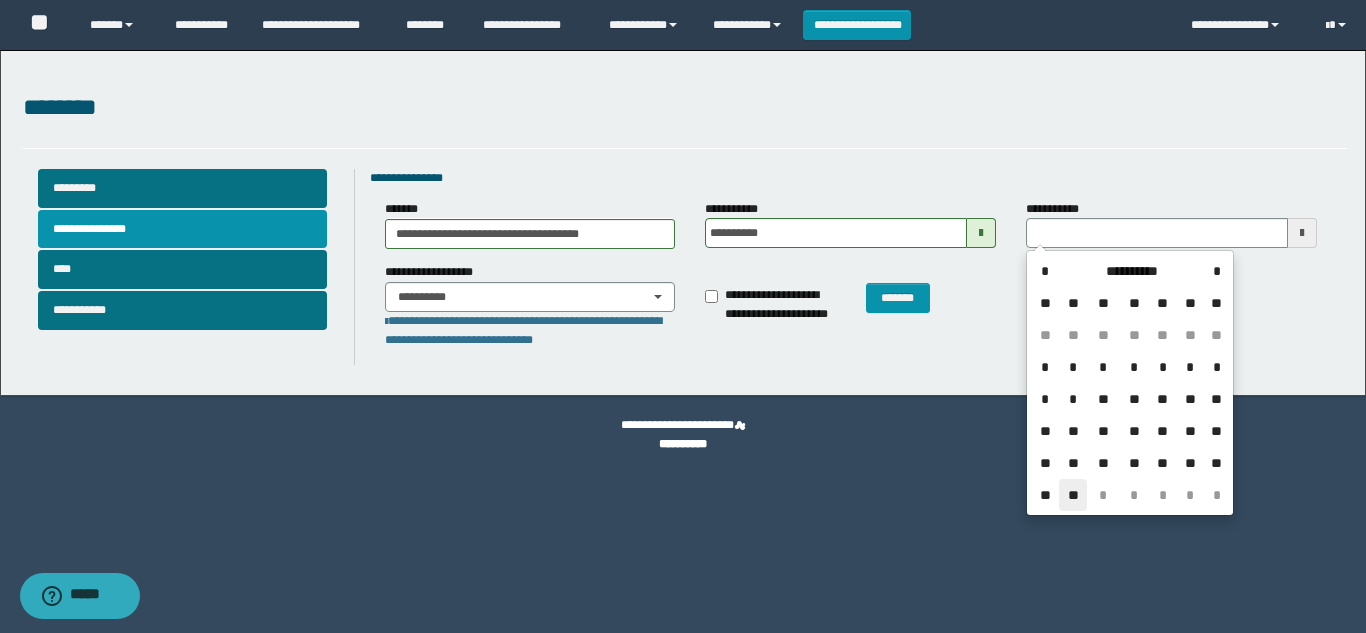 click on "**" at bounding box center [1073, 495] 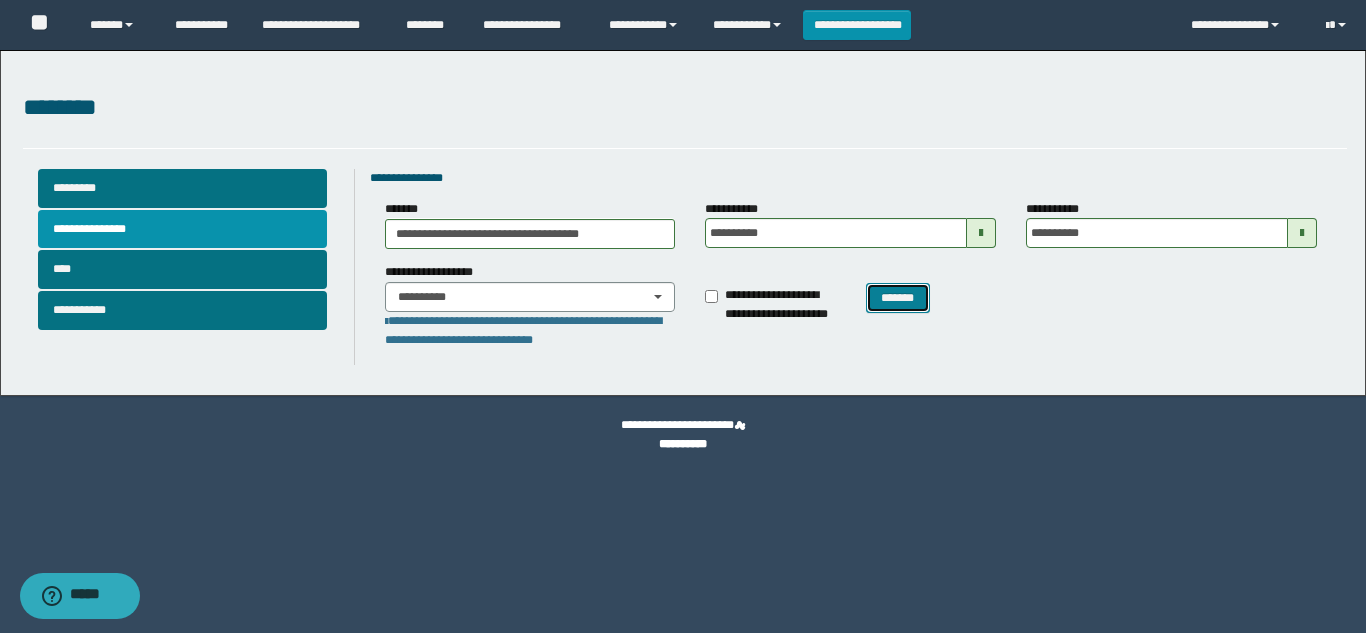 click on "*******" at bounding box center [898, 298] 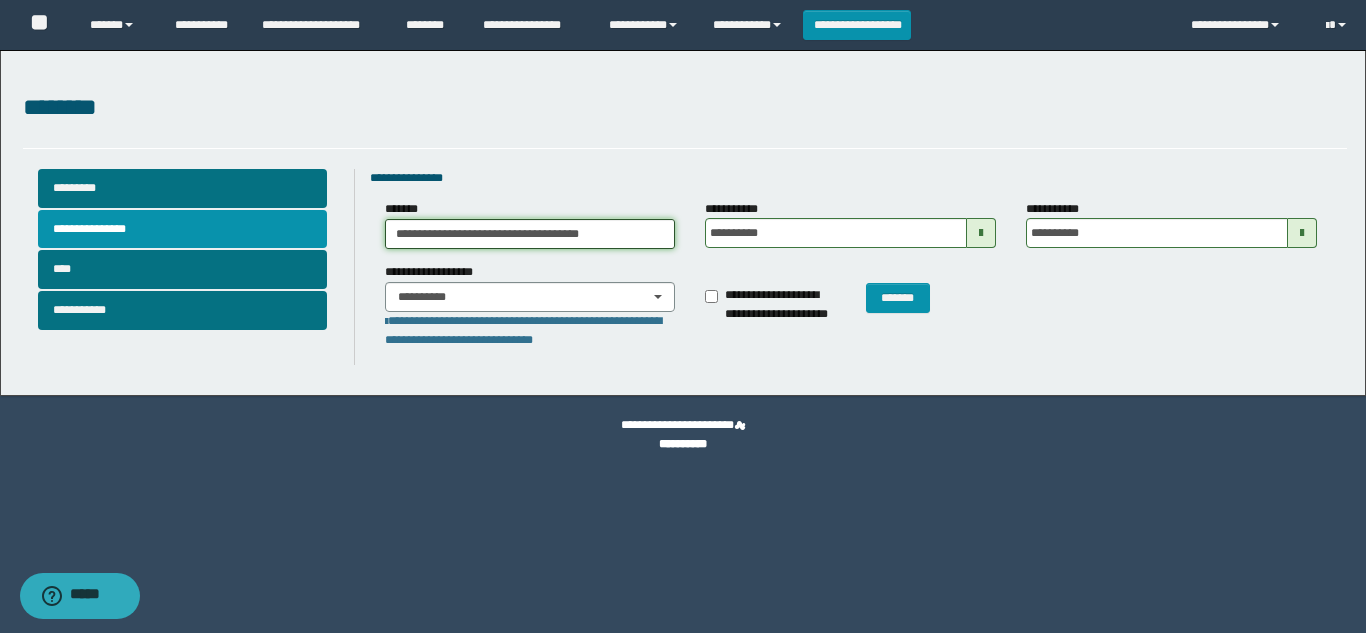 type on "**********" 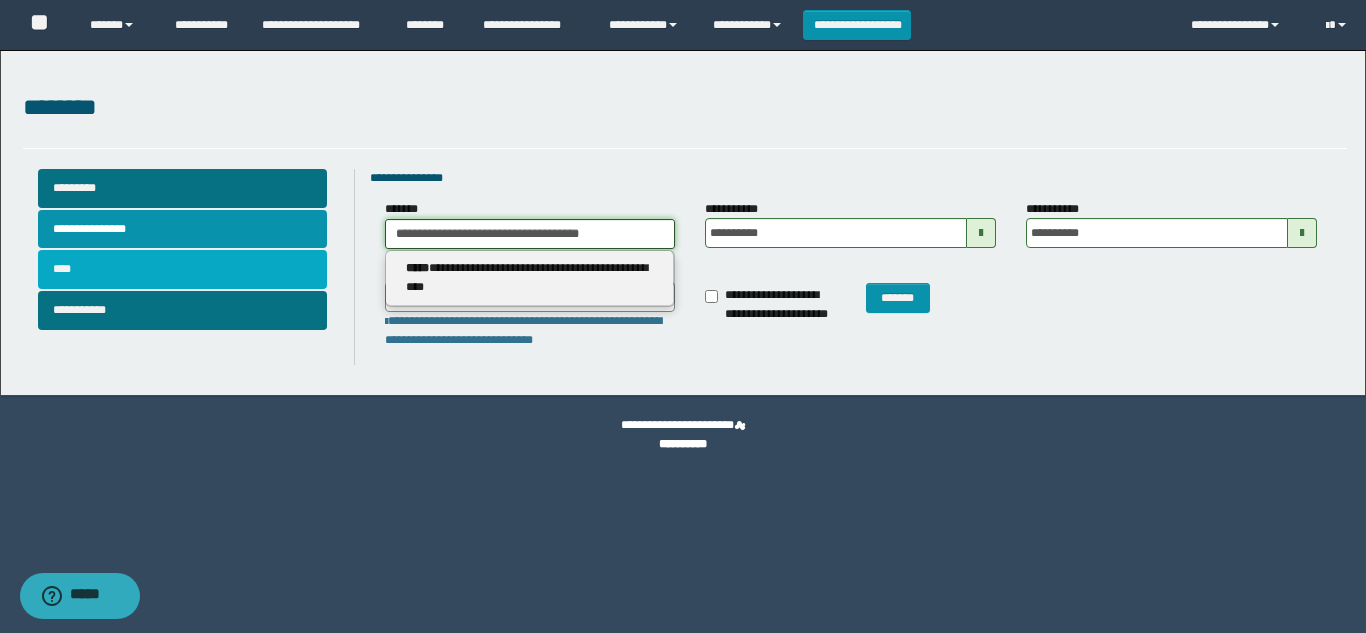 drag, startPoint x: 639, startPoint y: 234, endPoint x: 187, endPoint y: 252, distance: 452.35828 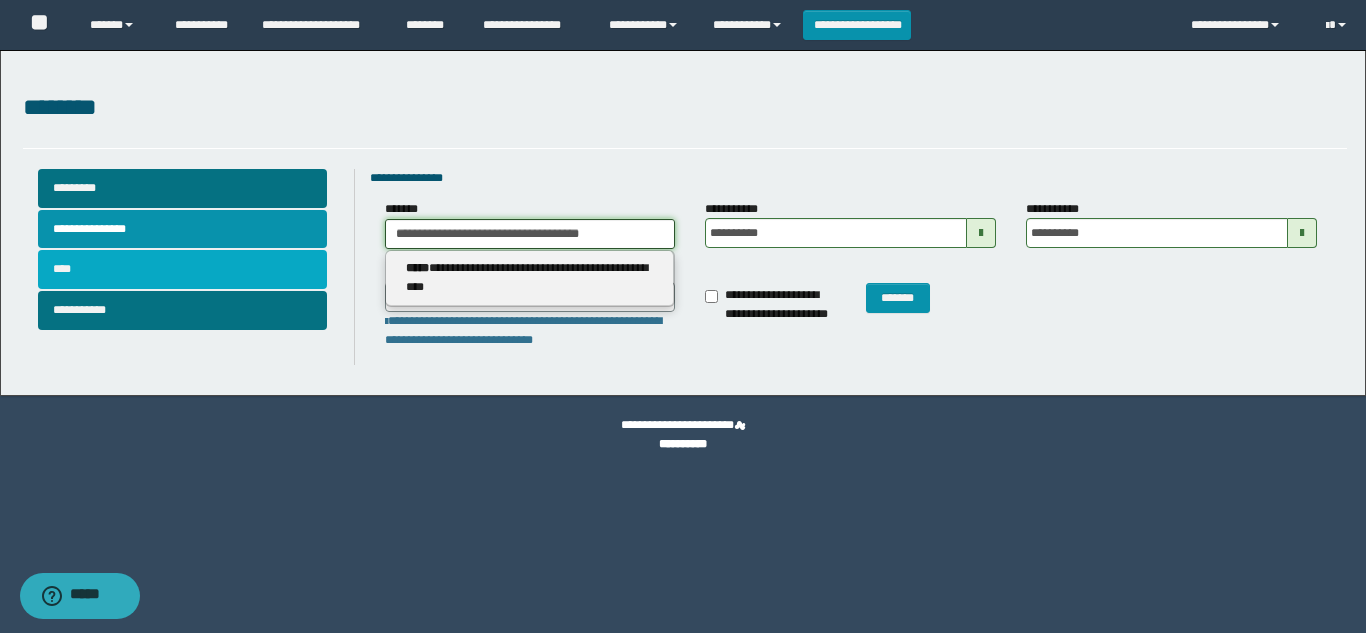 paste 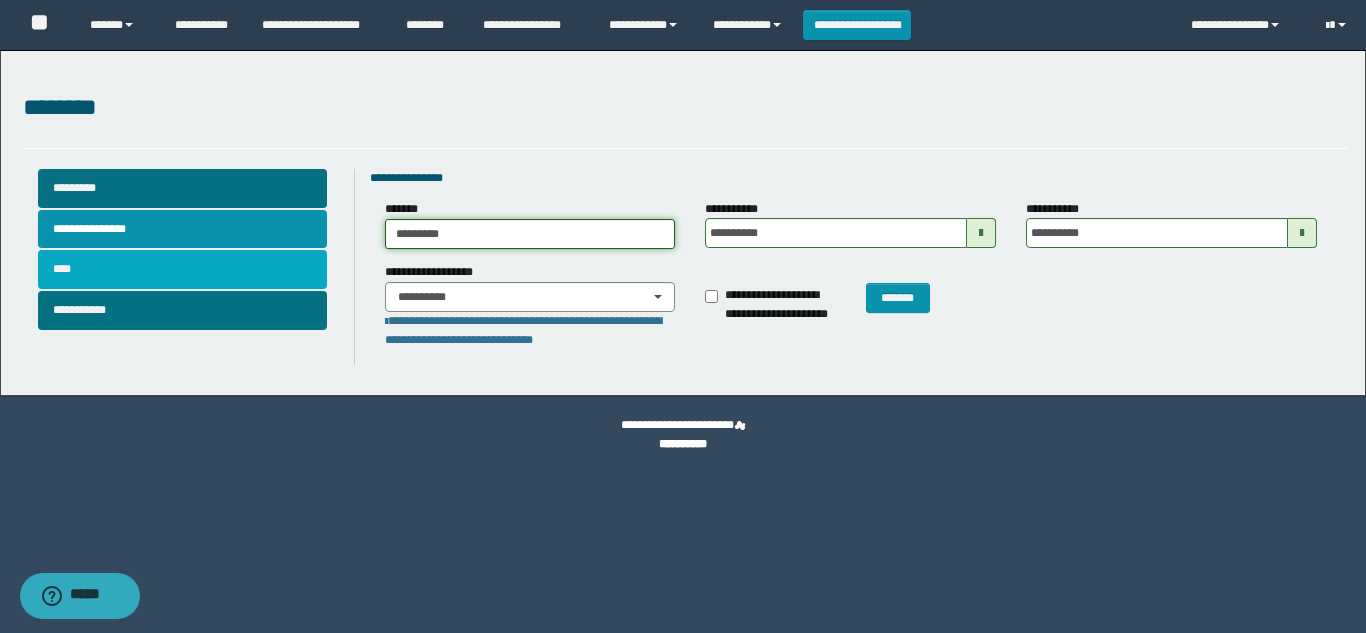 type on "*********" 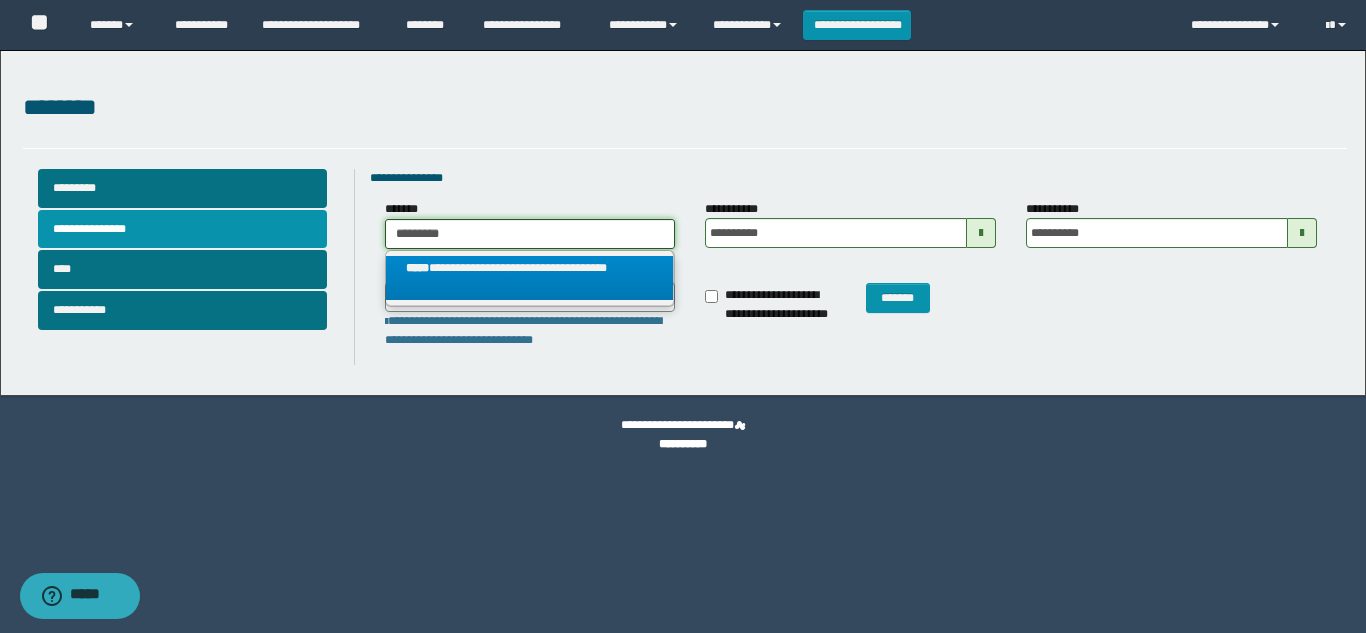 type on "*********" 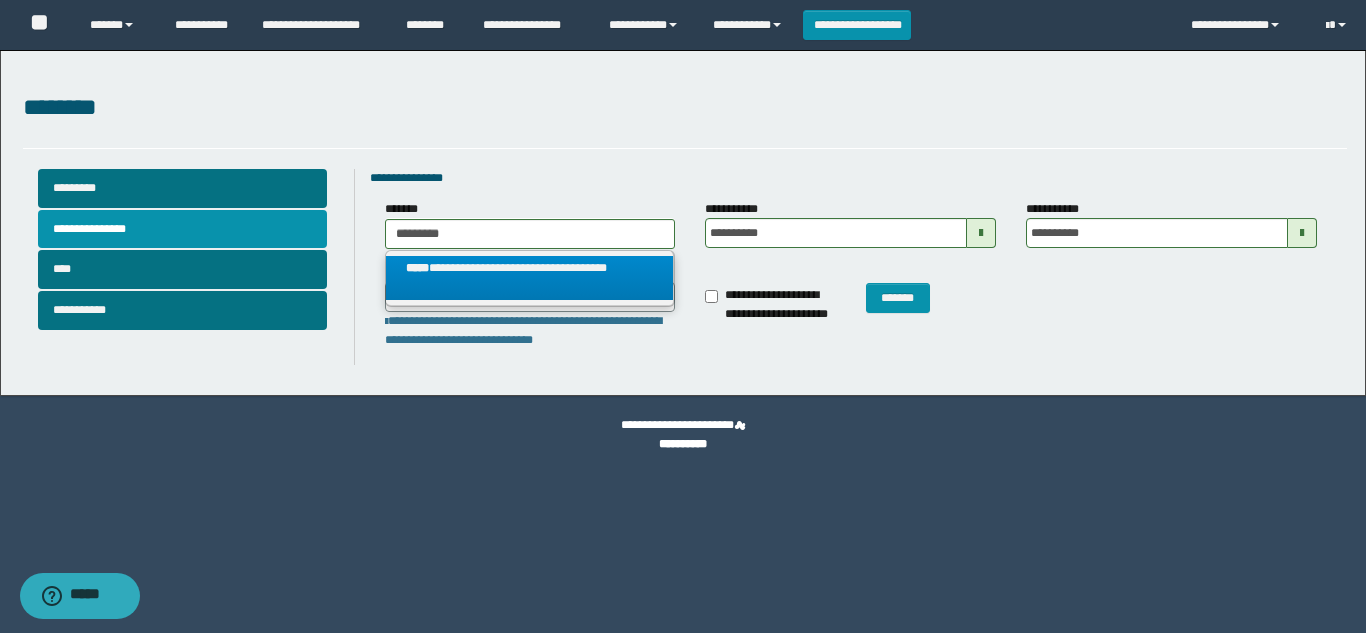 click on "**********" at bounding box center (530, 278) 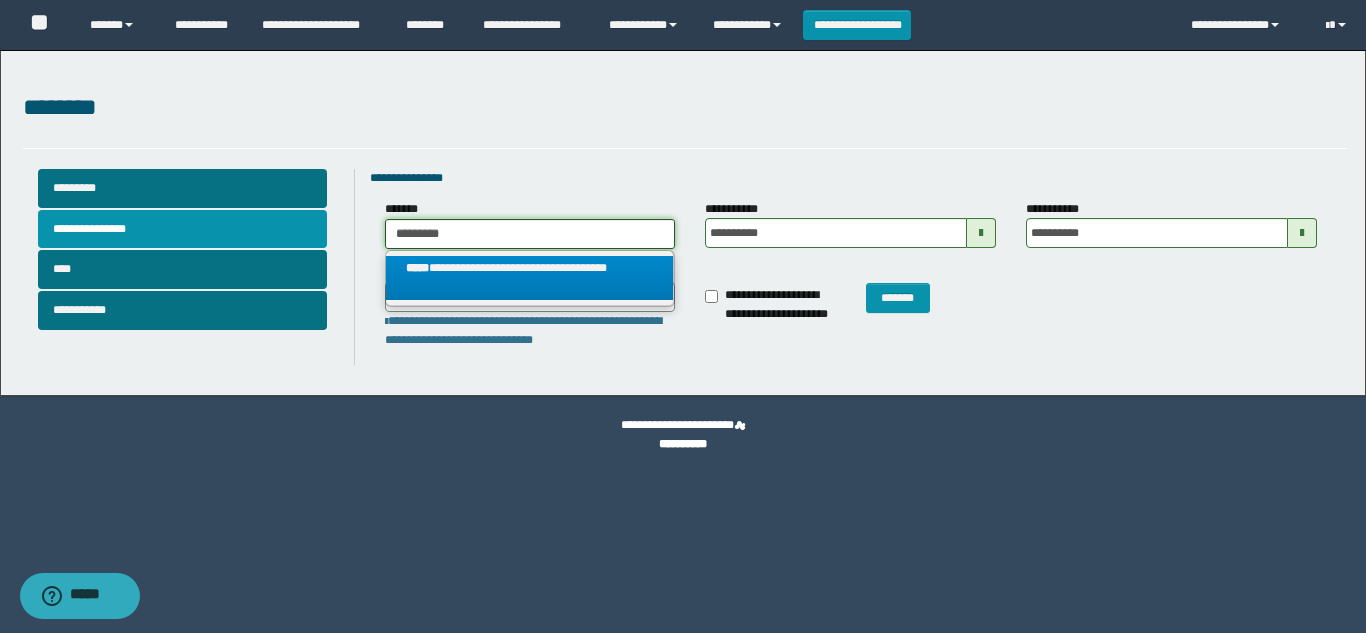 type 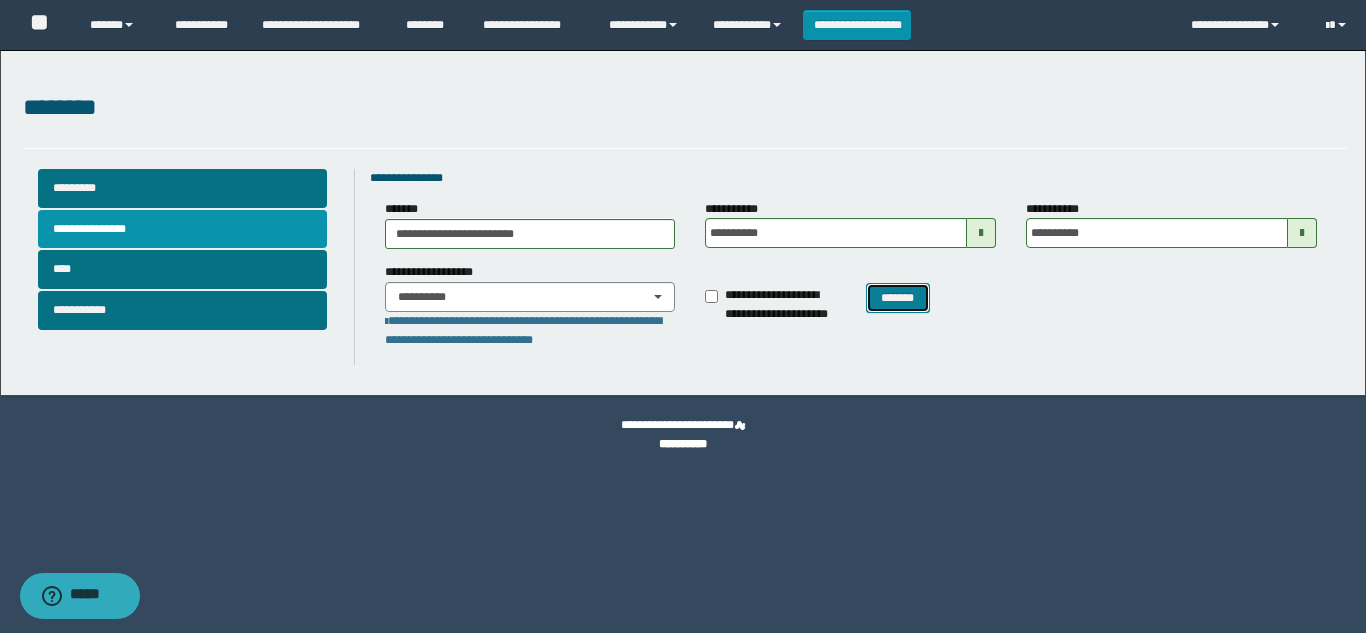 click on "*******" at bounding box center (898, 298) 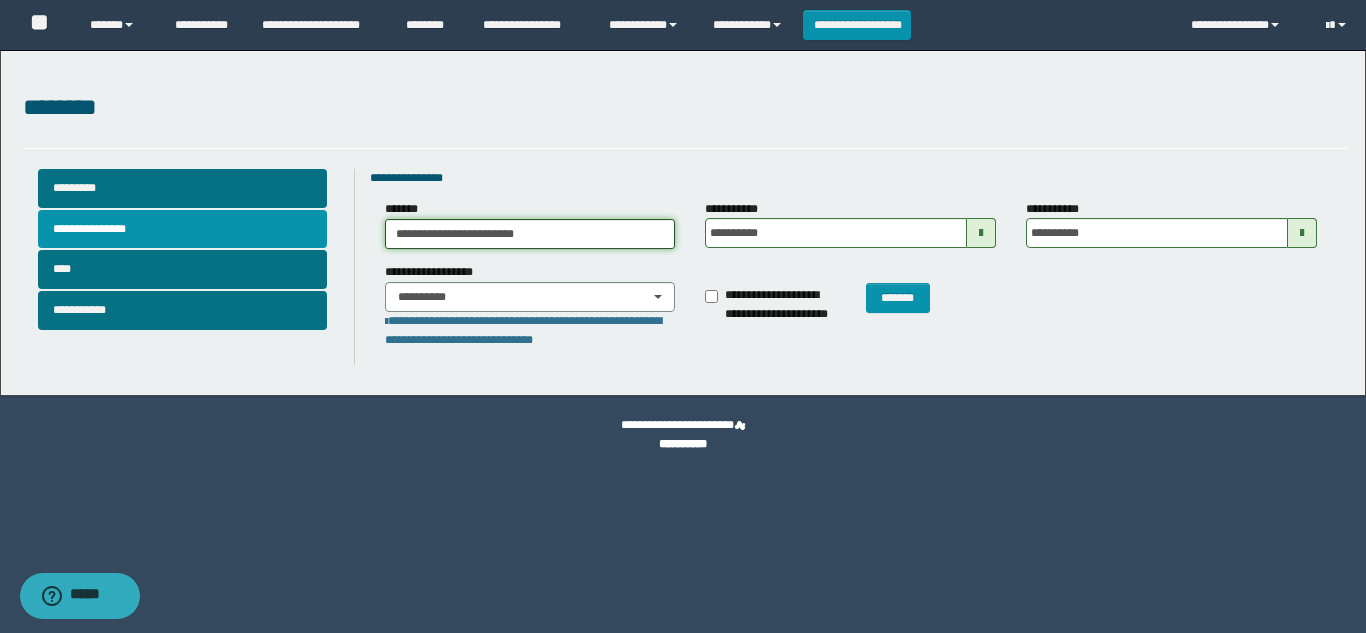 type on "**********" 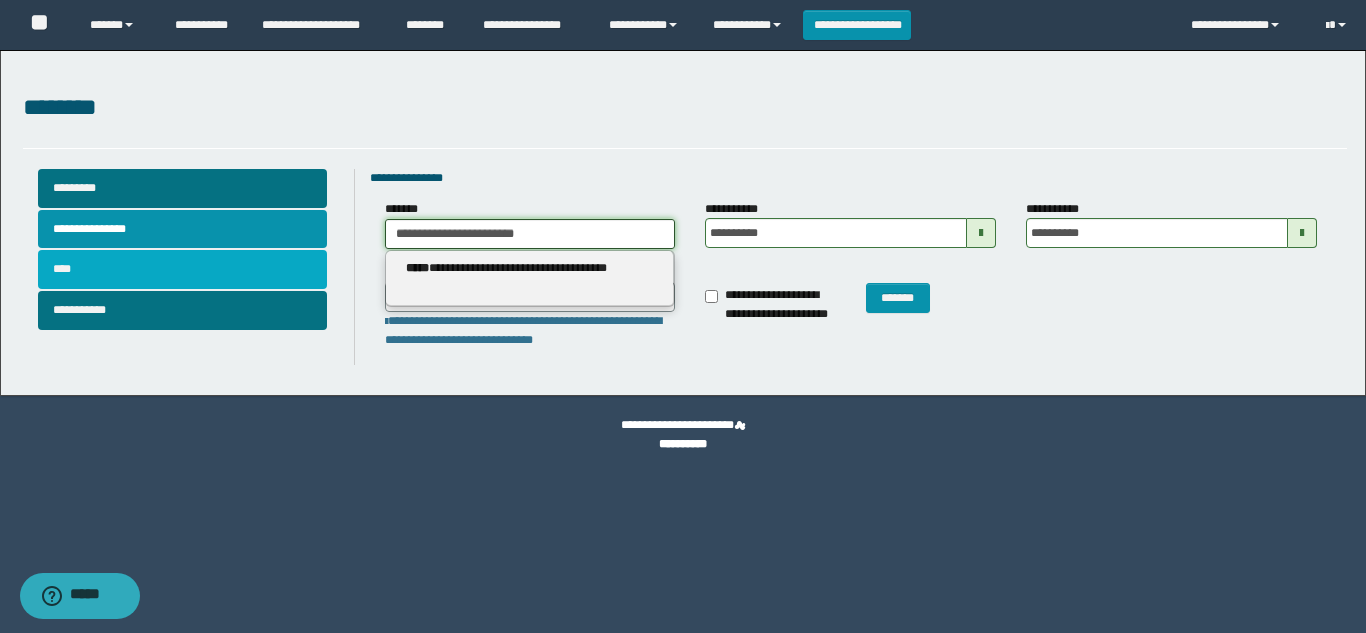 drag, startPoint x: 572, startPoint y: 239, endPoint x: 56, endPoint y: 282, distance: 517.7886 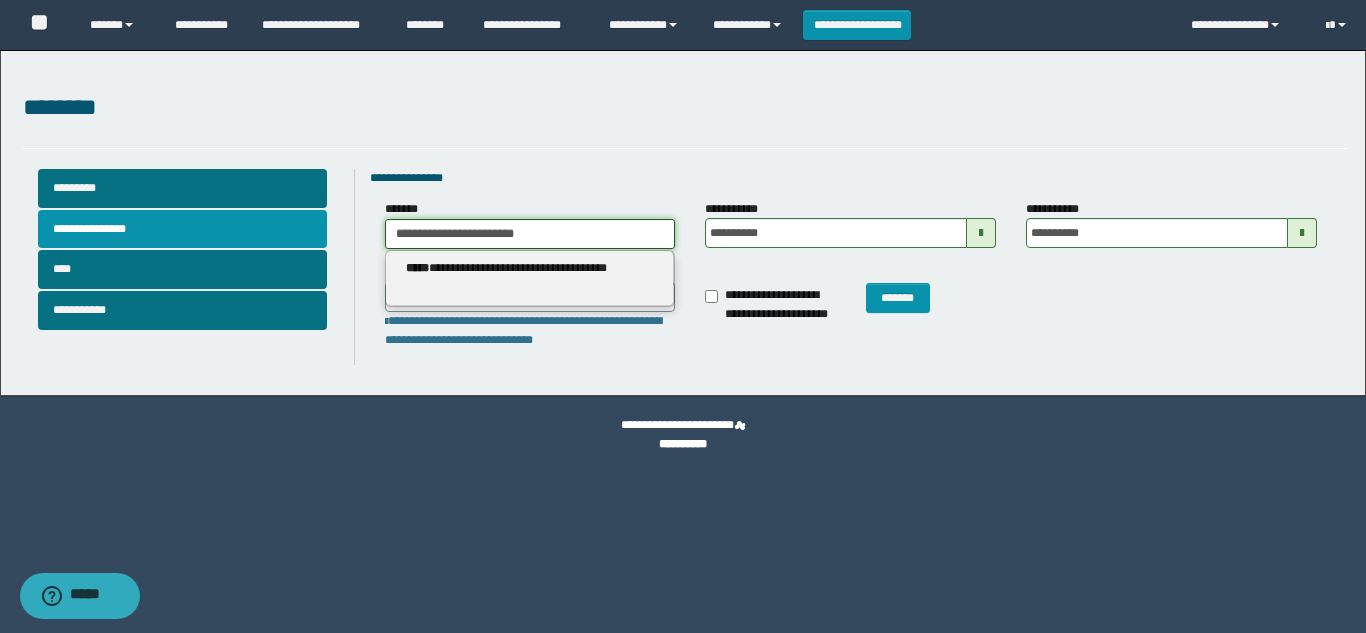 paste 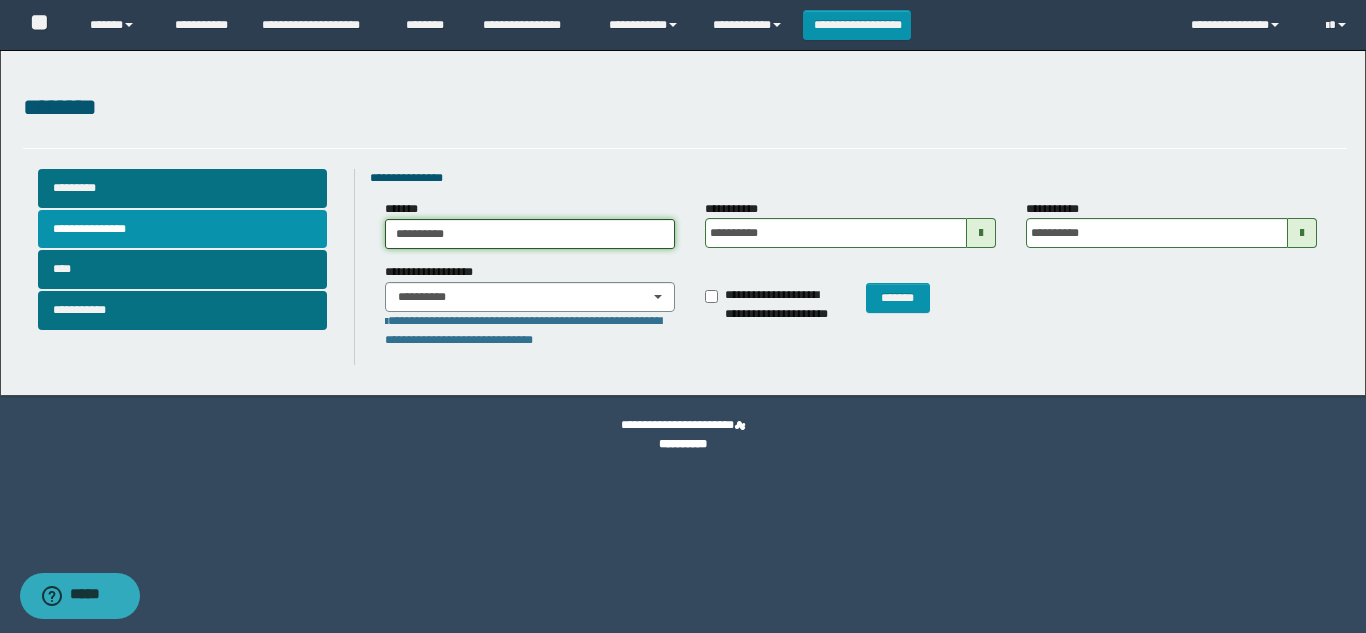drag, startPoint x: 523, startPoint y: 227, endPoint x: 0, endPoint y: 309, distance: 529.3893 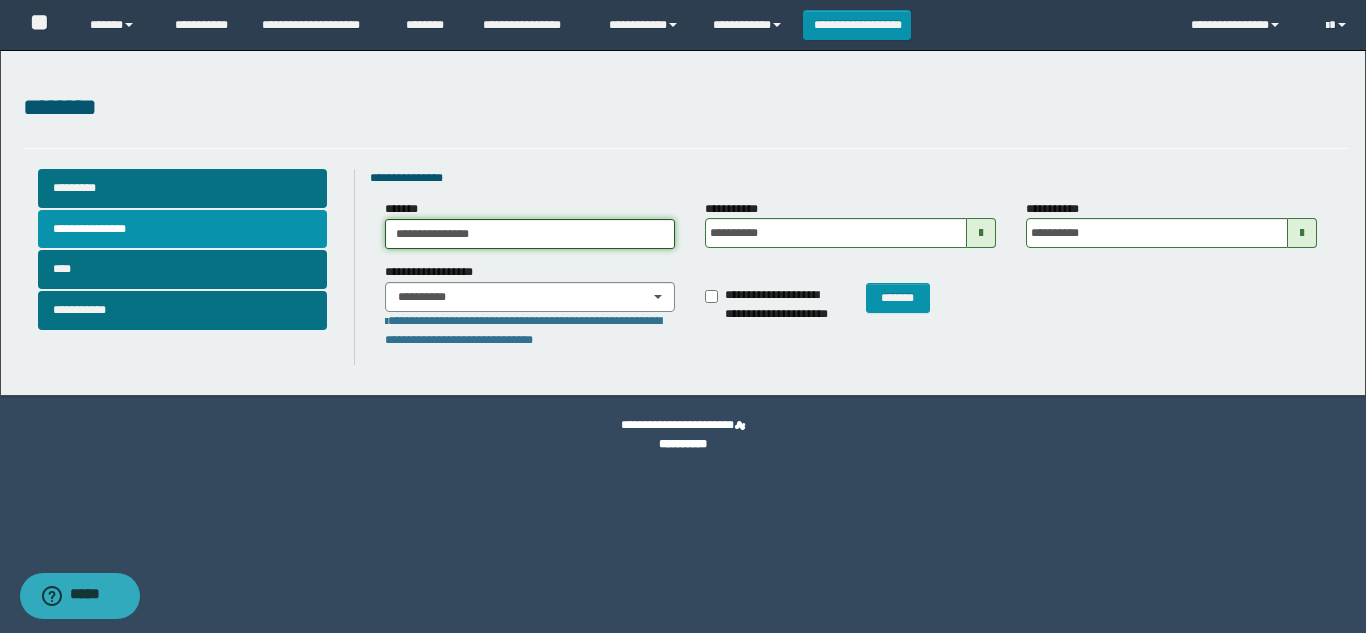 drag, startPoint x: 554, startPoint y: 238, endPoint x: 0, endPoint y: 186, distance: 556.43506 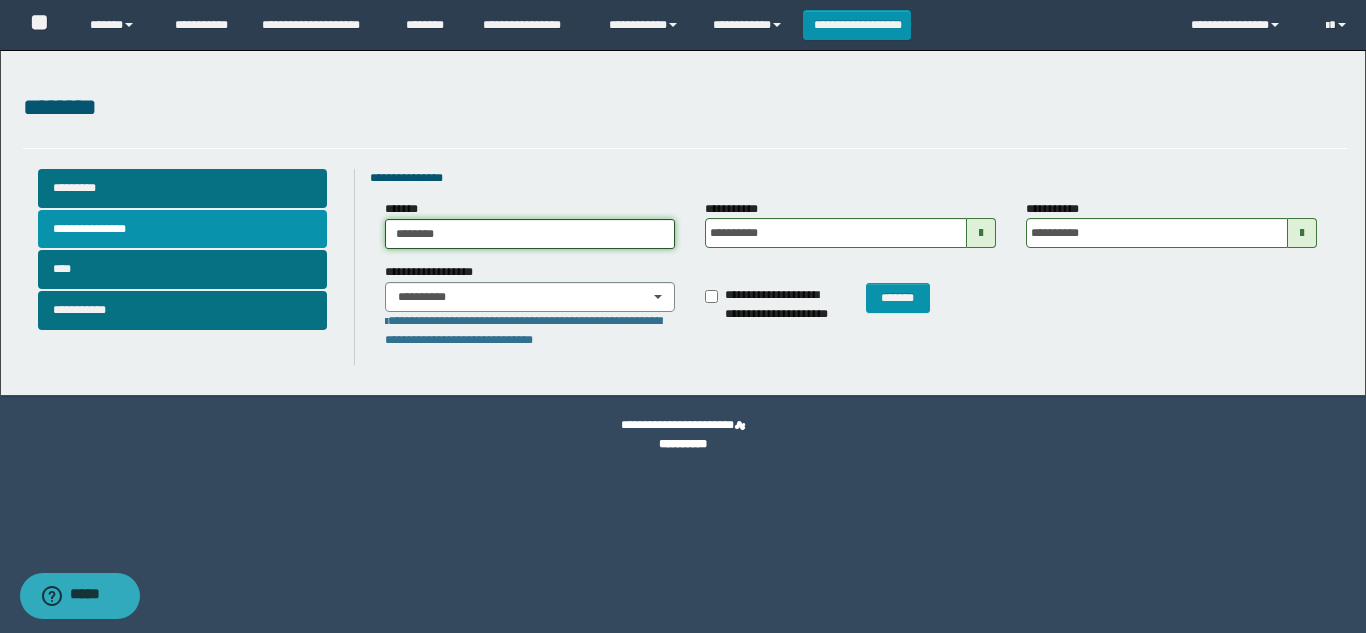 click on "********" at bounding box center [530, 234] 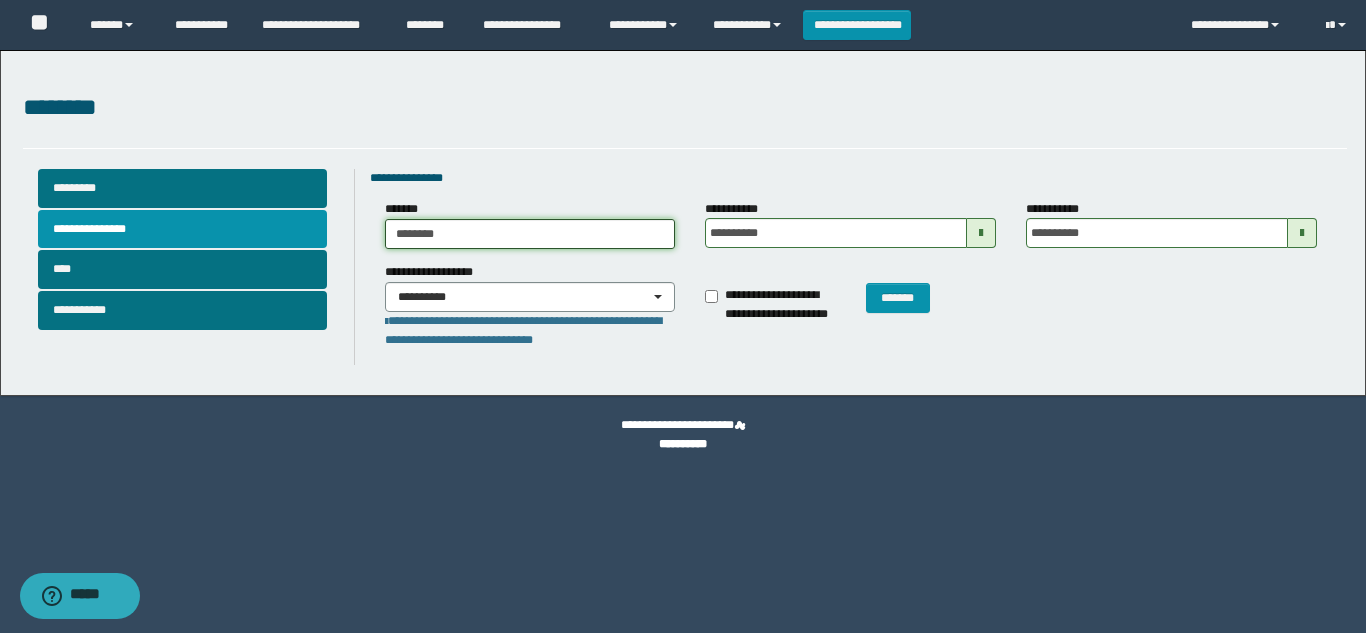 paste on "*" 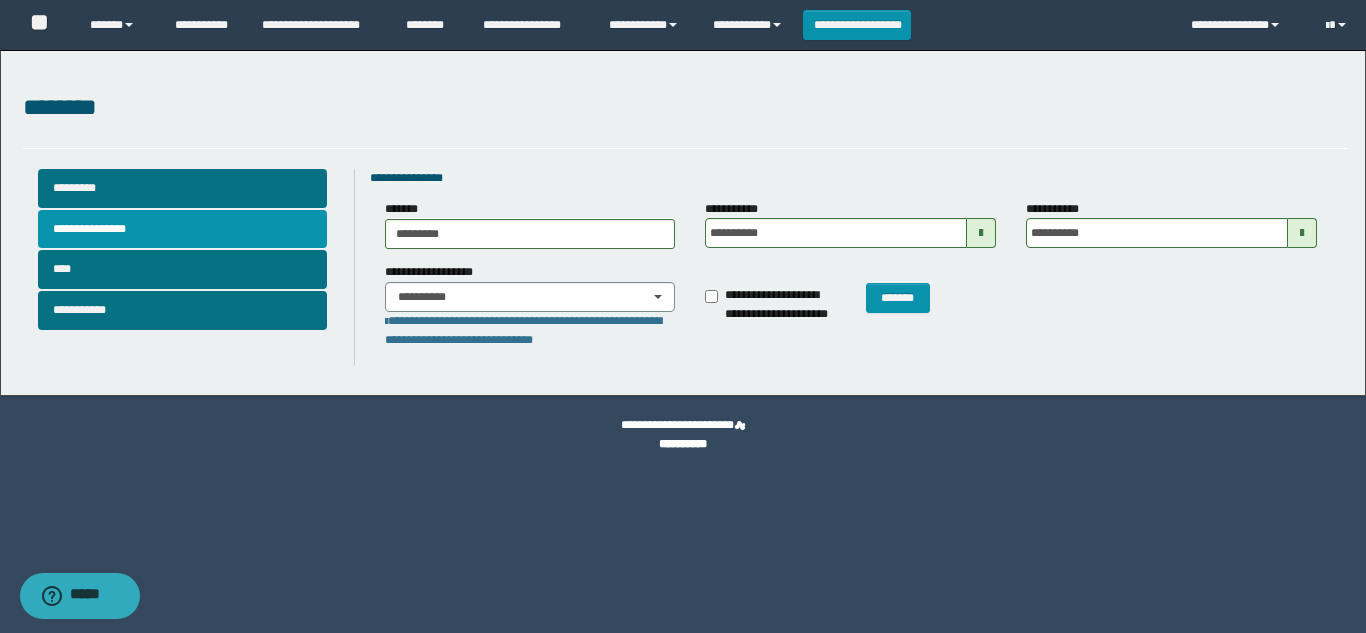 click on "*******
********* *********" at bounding box center (530, 224) 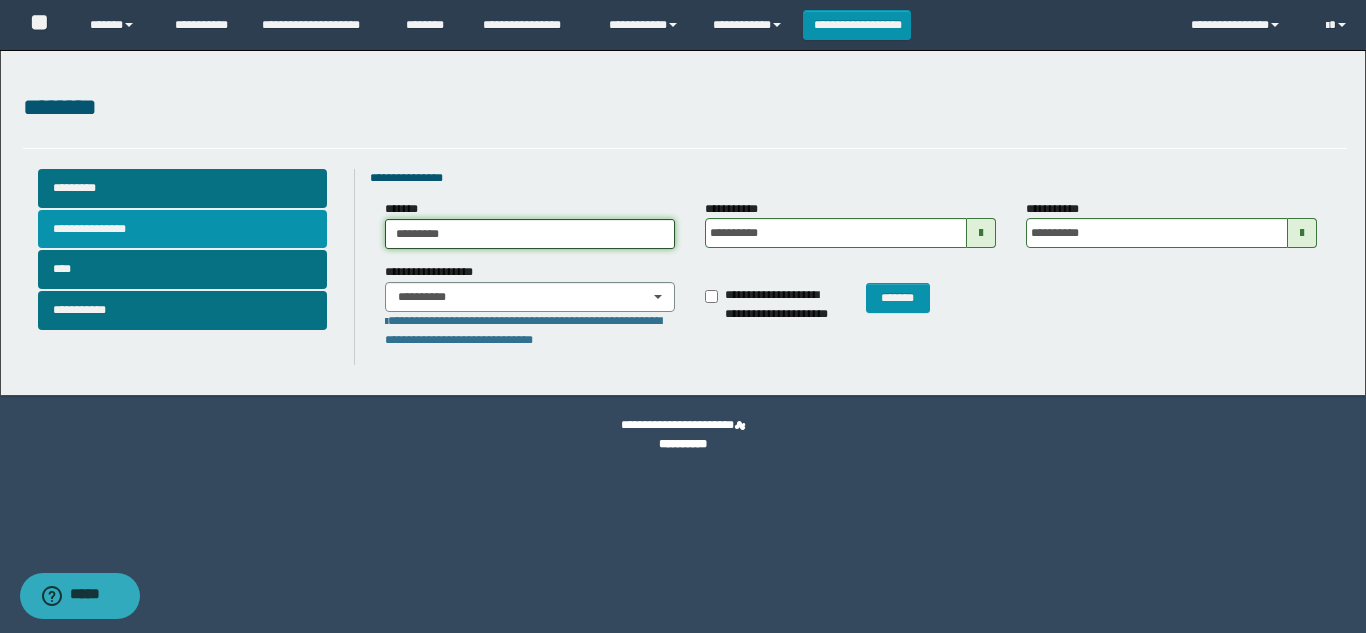 drag, startPoint x: 493, startPoint y: 232, endPoint x: 84, endPoint y: 222, distance: 409.12222 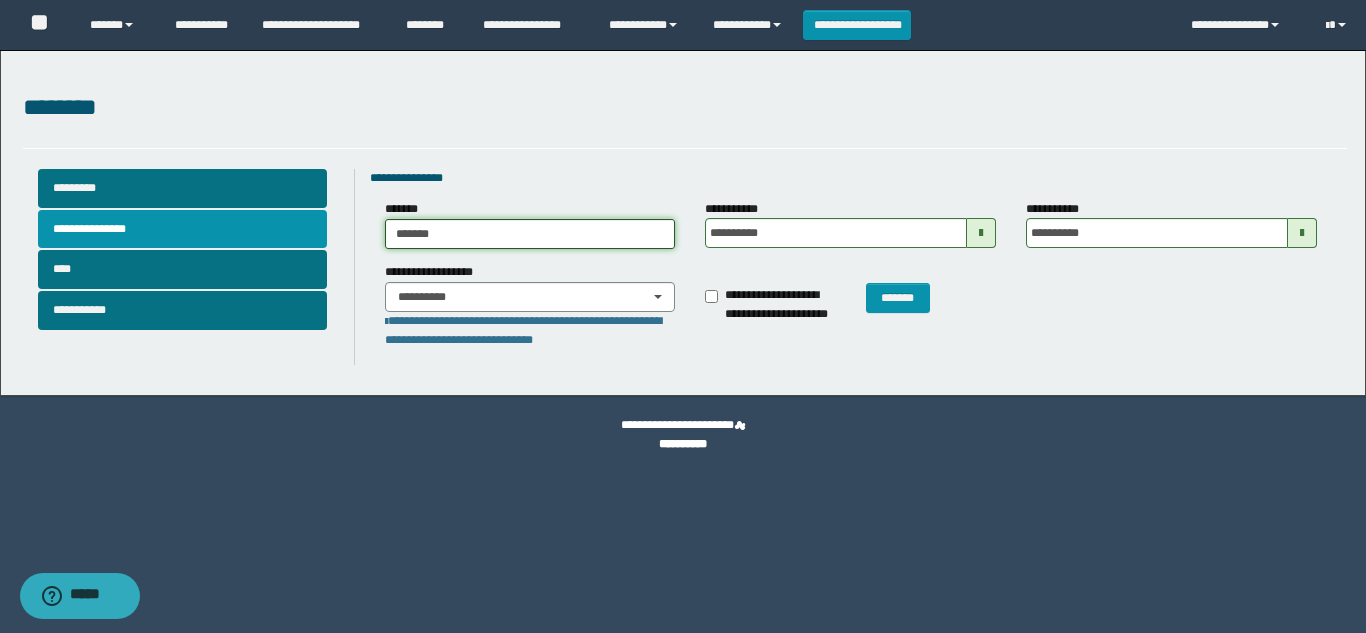 type on "*******" 